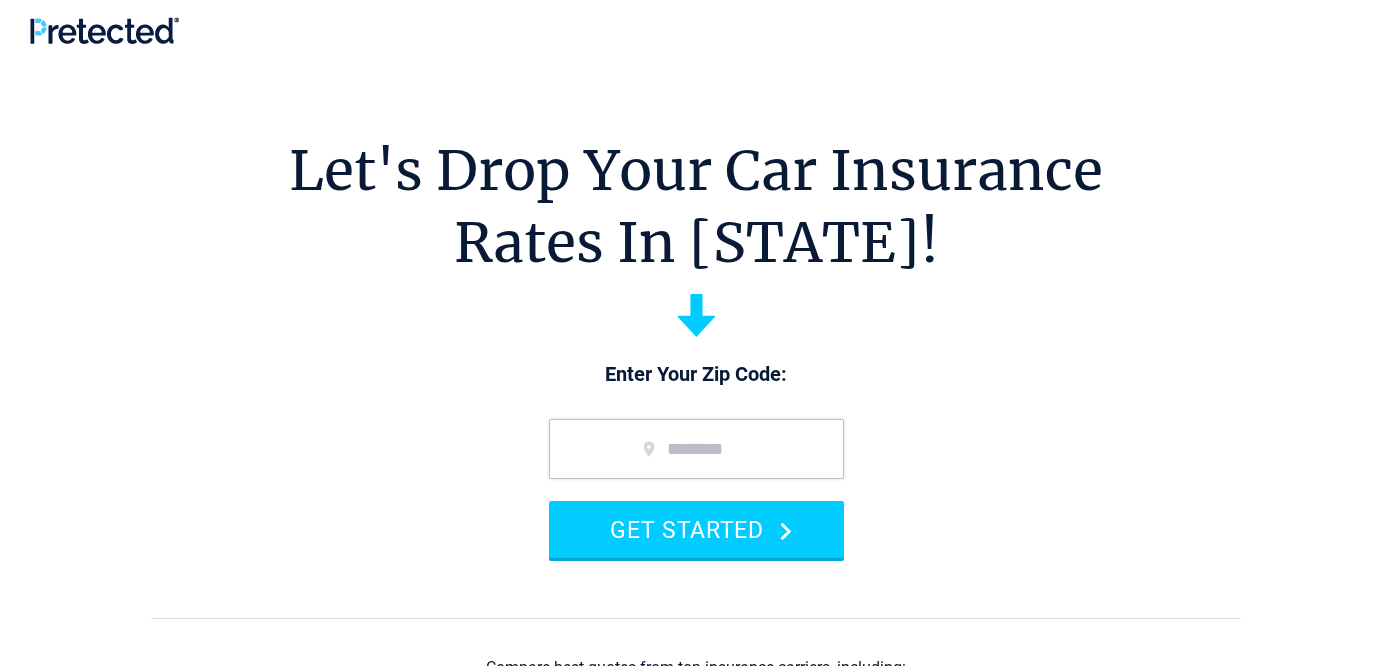 scroll, scrollTop: 0, scrollLeft: 0, axis: both 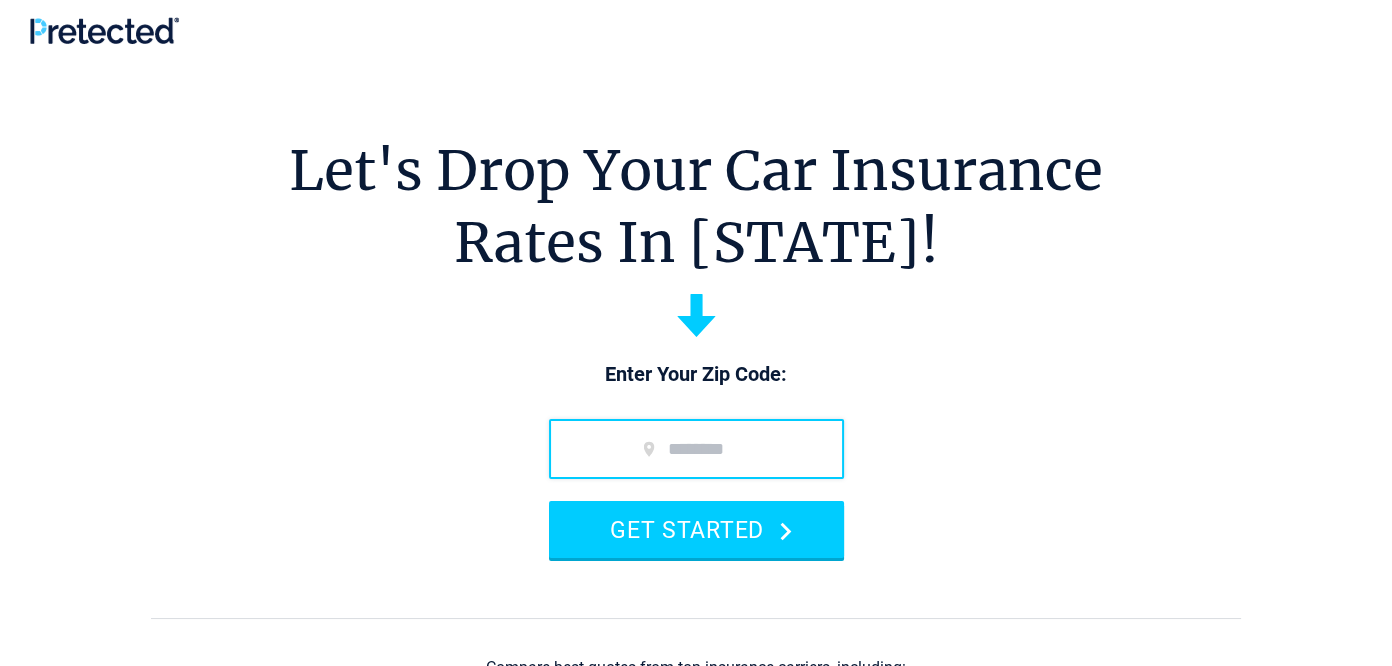 click at bounding box center [696, 449] 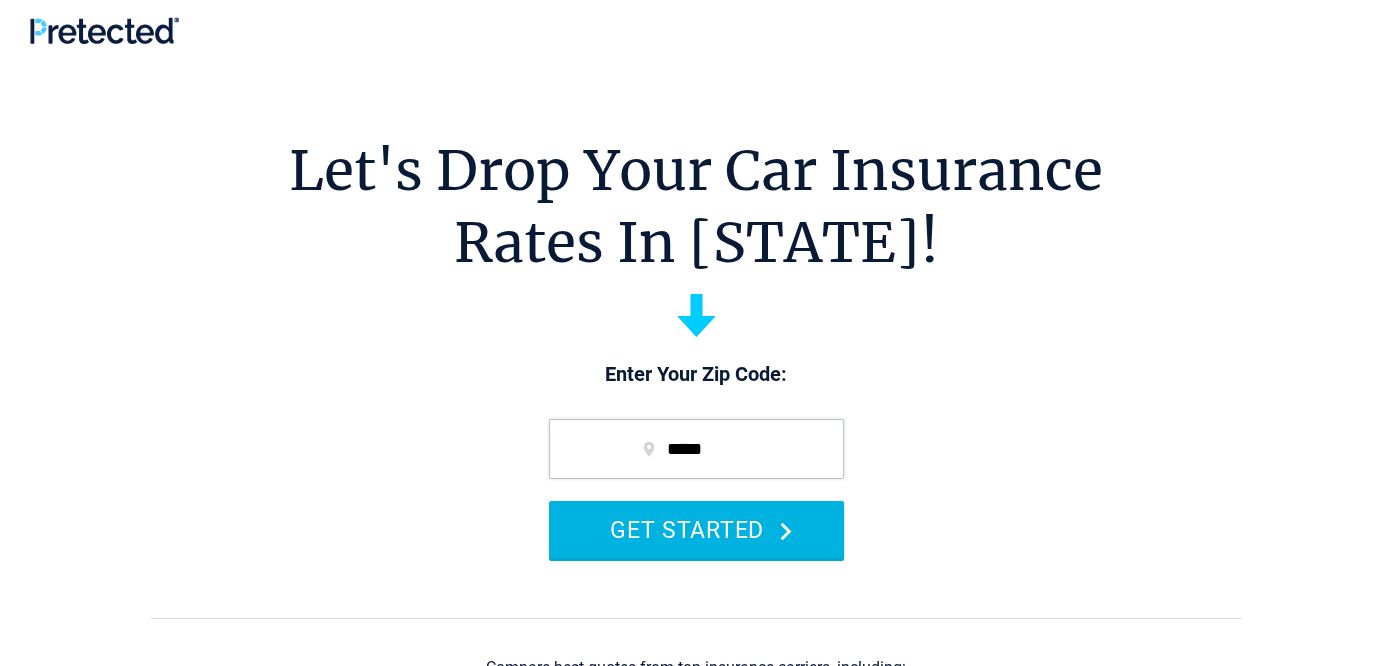 click on "GET STARTED" at bounding box center (696, 529) 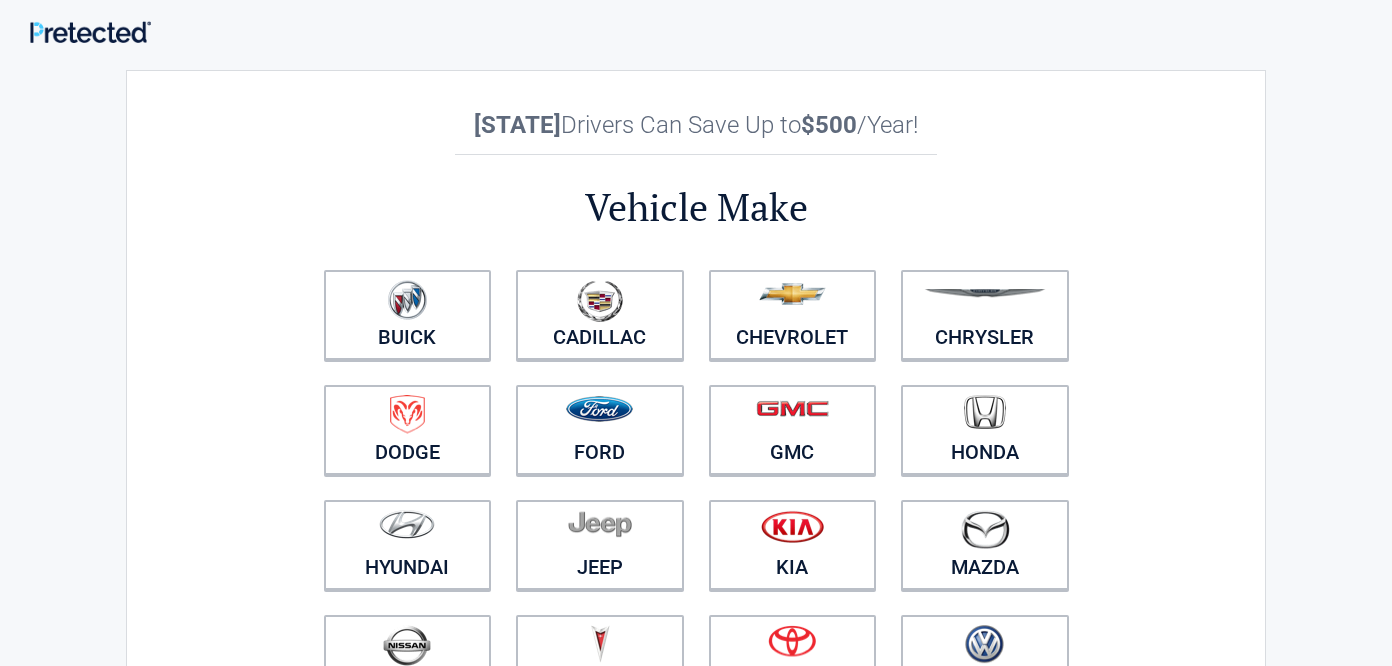 scroll, scrollTop: 0, scrollLeft: 0, axis: both 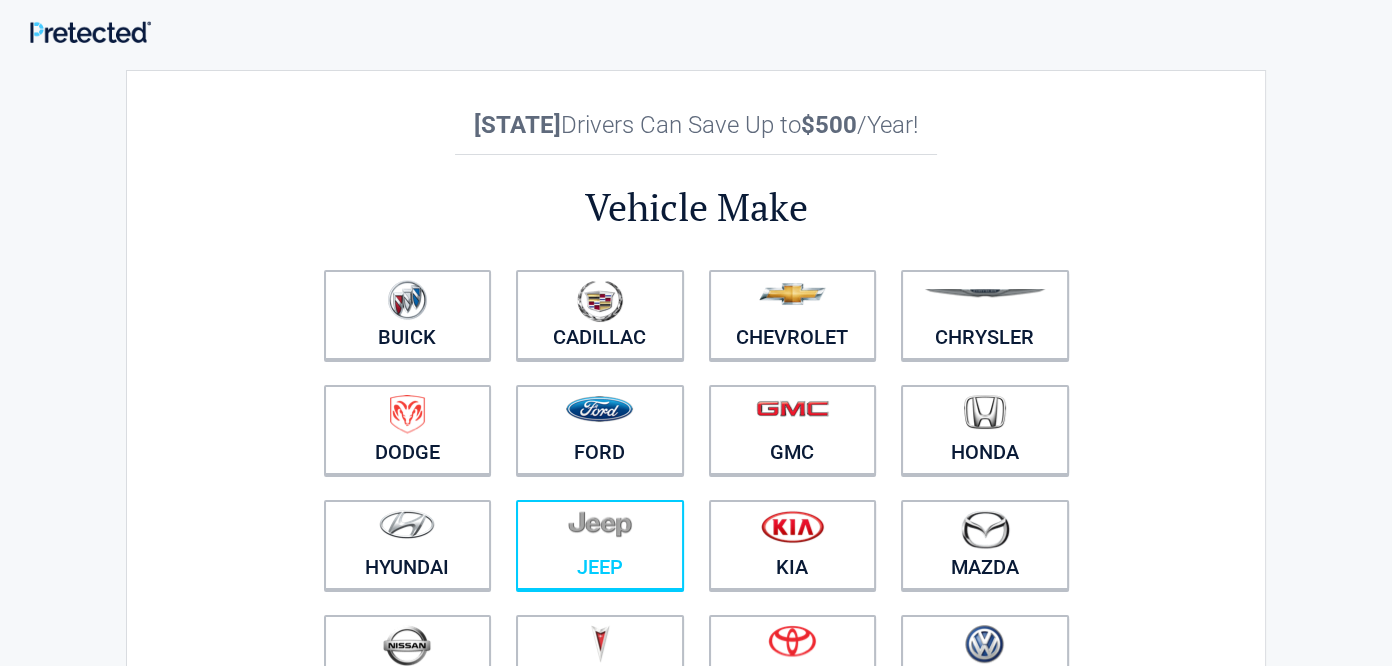 click at bounding box center (600, 532) 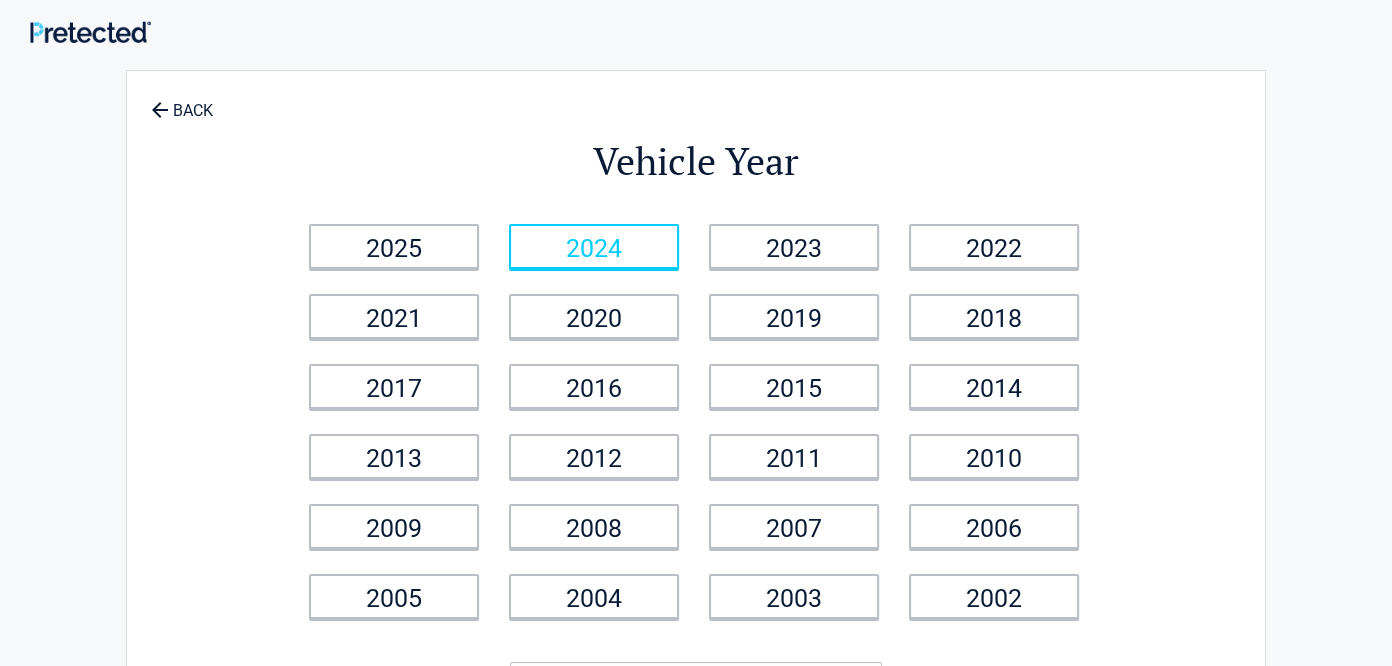 click on "2024" at bounding box center (594, 246) 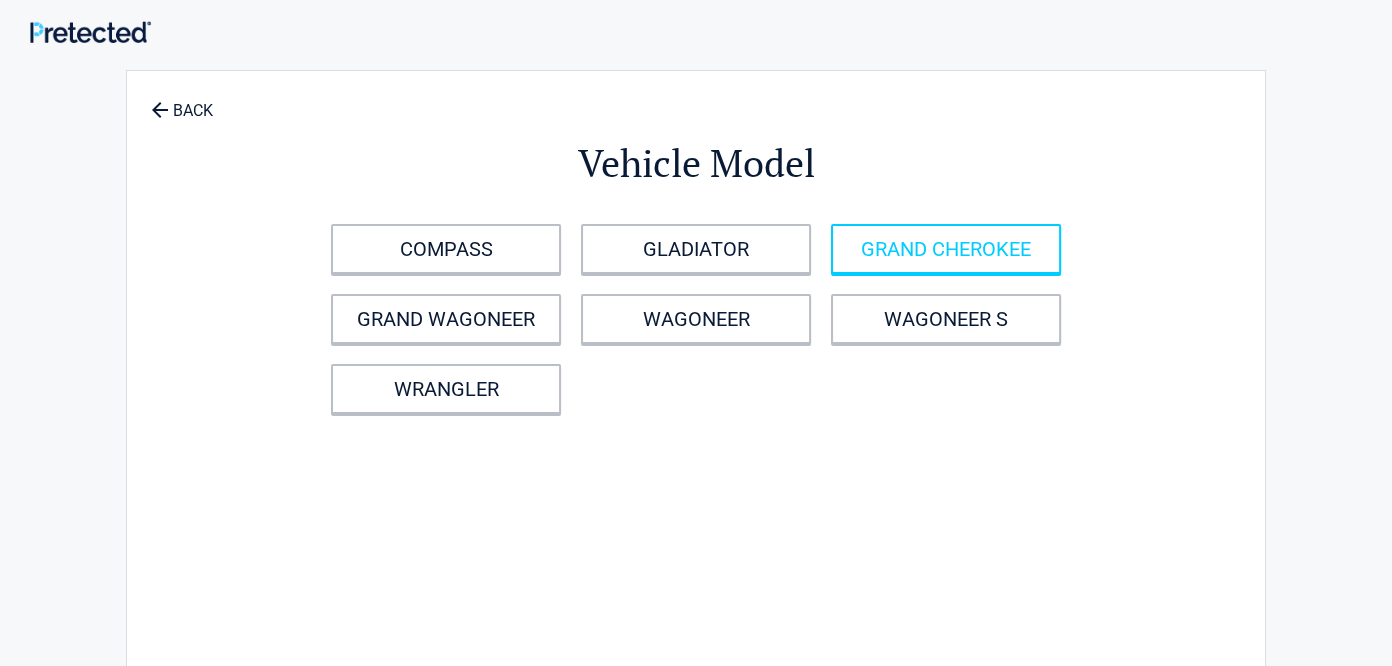 click on "GRAND CHEROKEE" at bounding box center (946, 249) 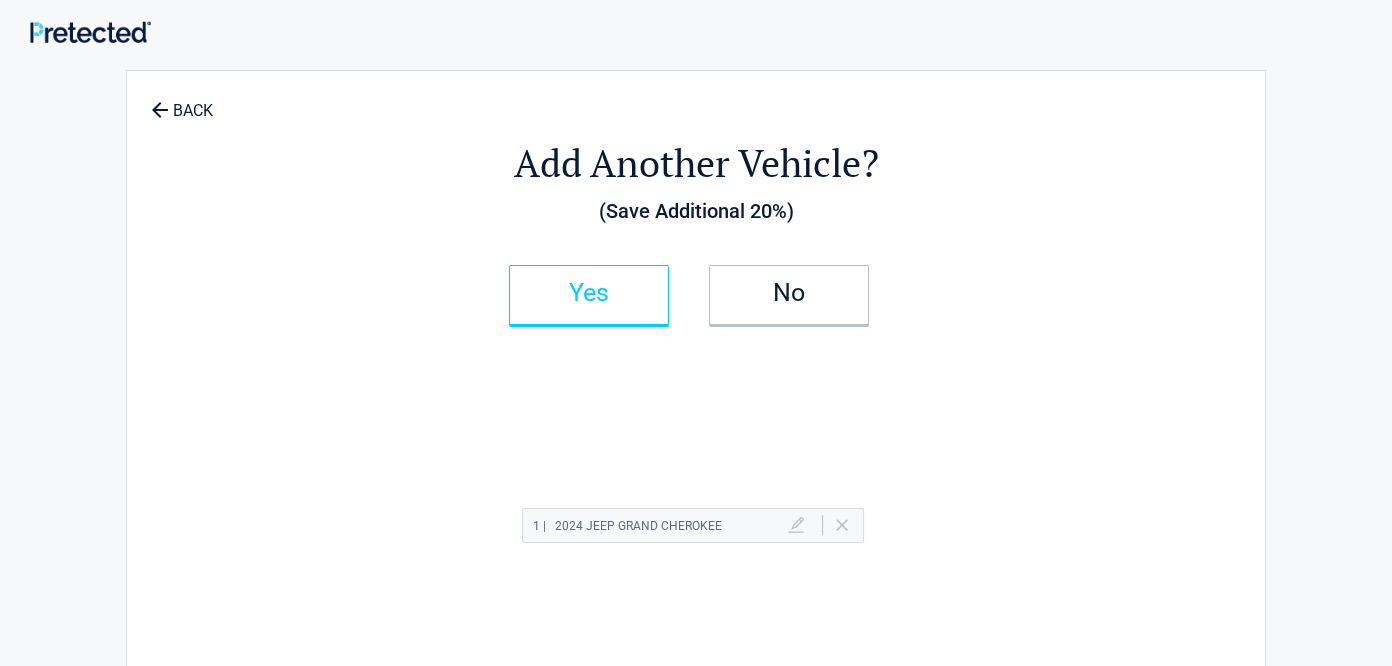 click on "Yes" at bounding box center [589, 293] 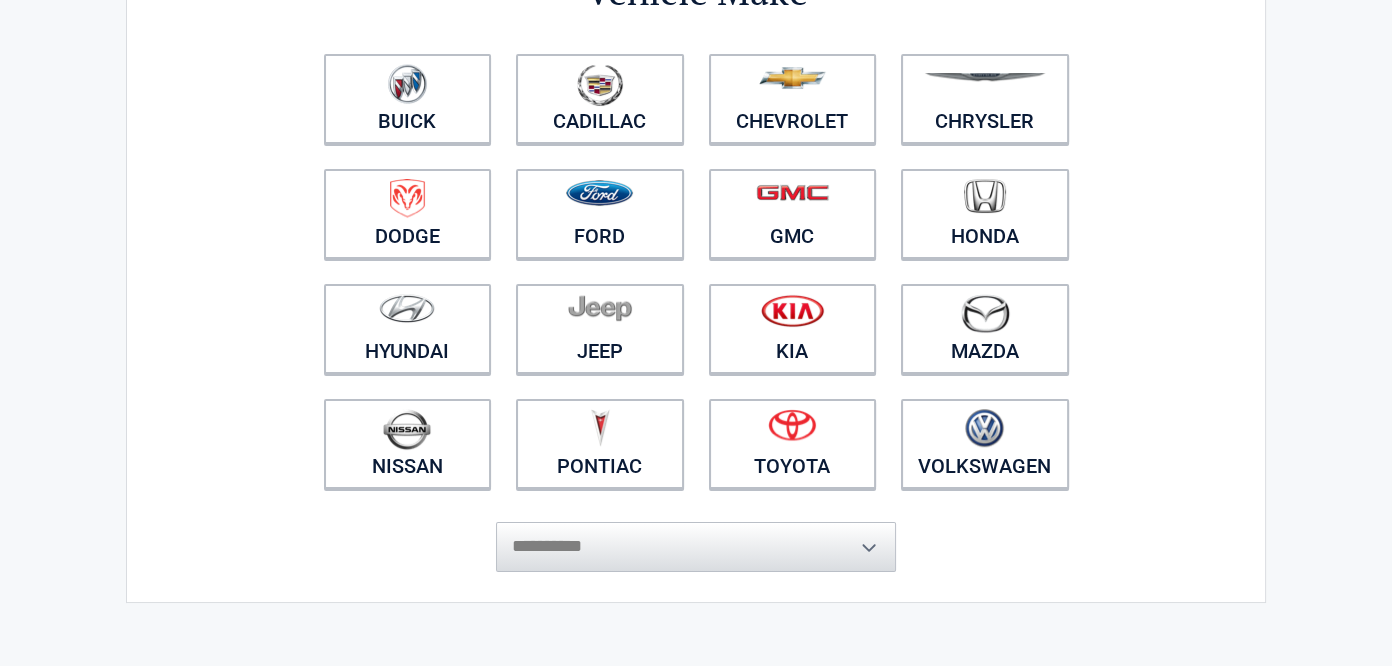 scroll, scrollTop: 0, scrollLeft: 0, axis: both 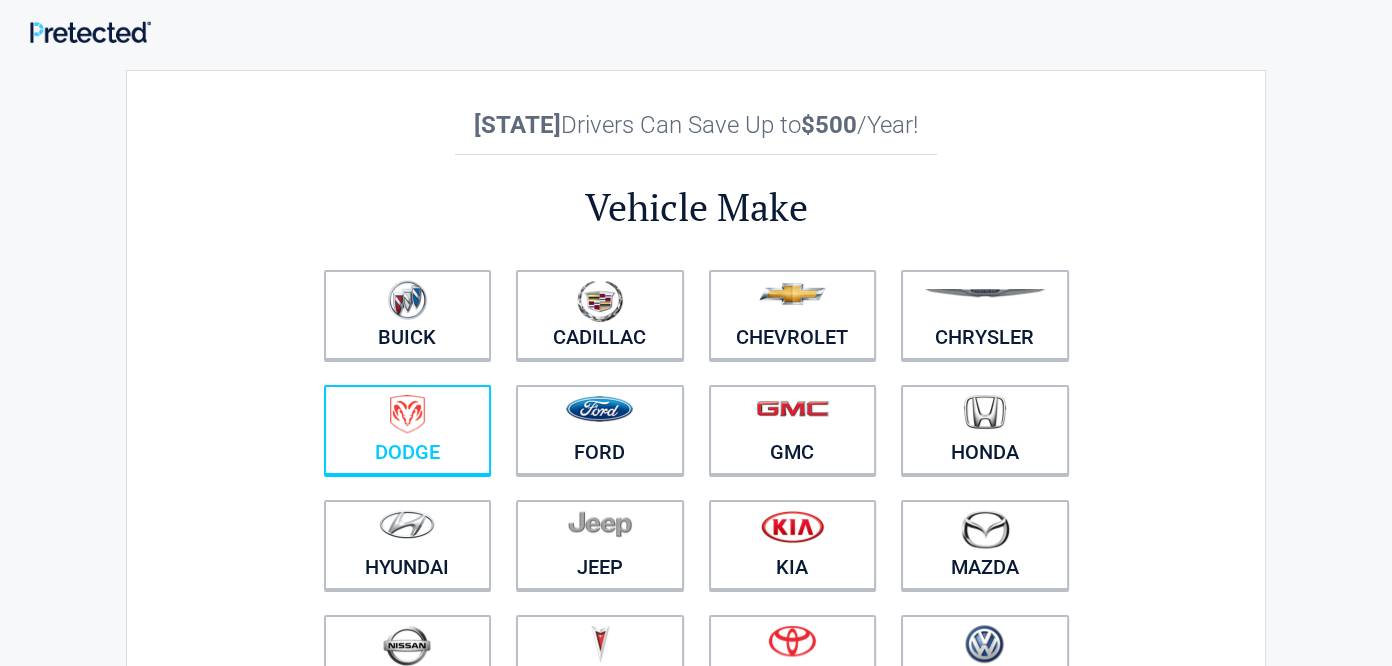 click at bounding box center (408, 417) 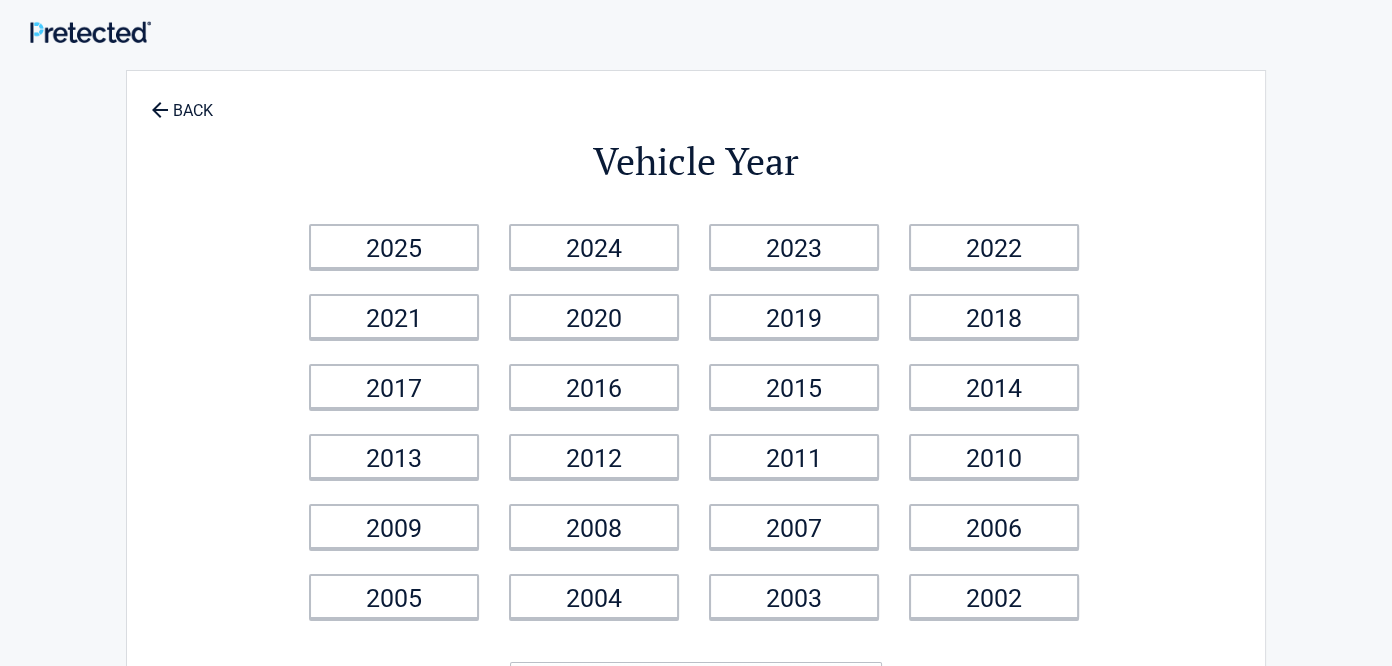 scroll, scrollTop: 216, scrollLeft: 0, axis: vertical 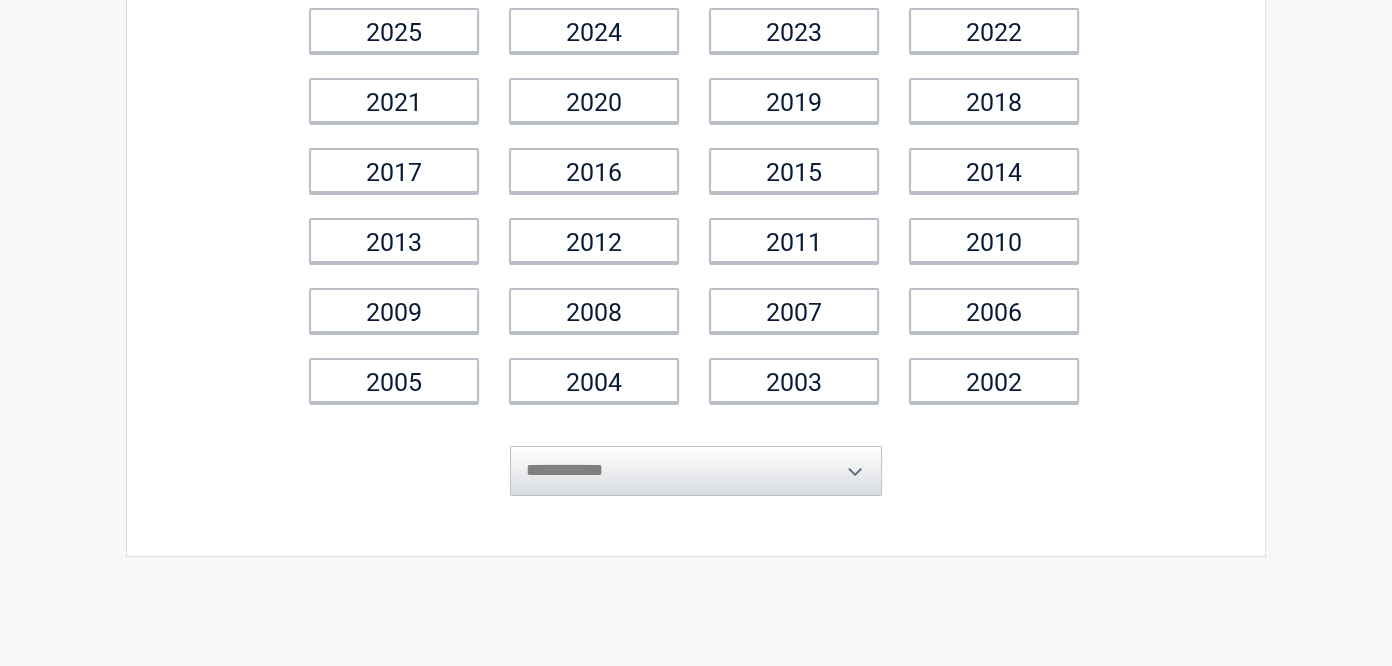 click on "**********" at bounding box center [696, 456] 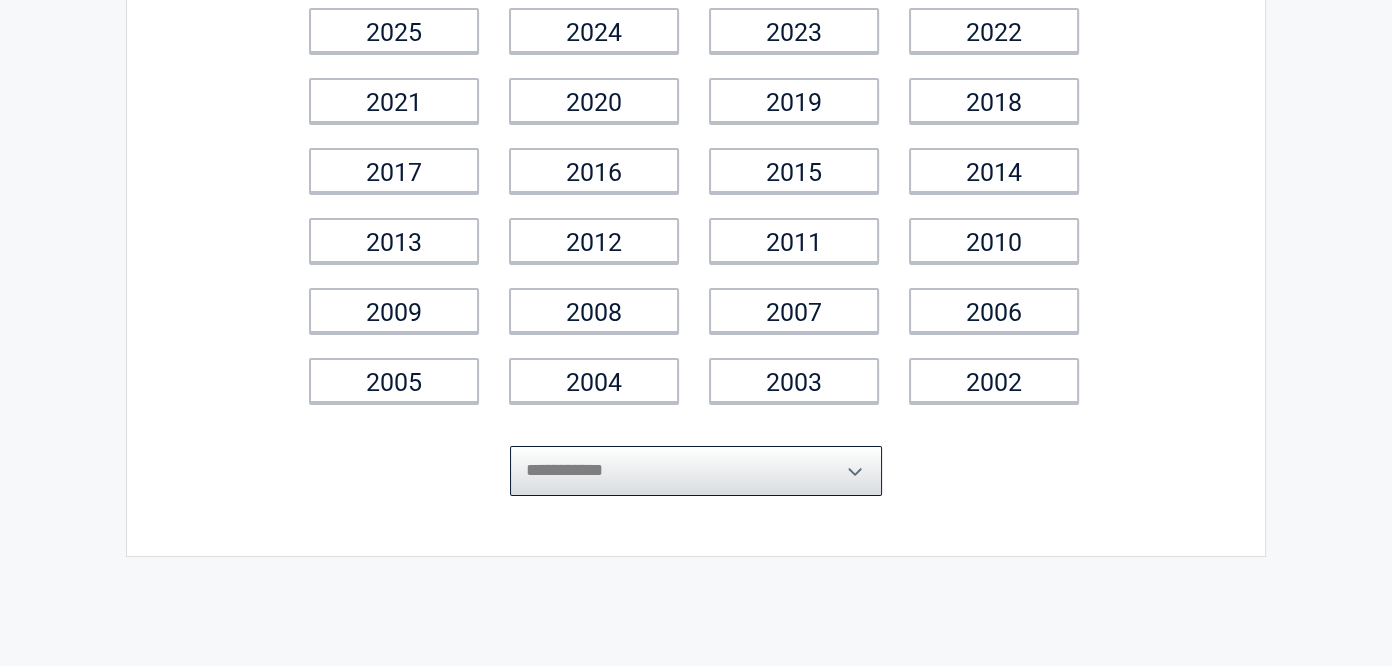 click on "**********" at bounding box center (696, 471) 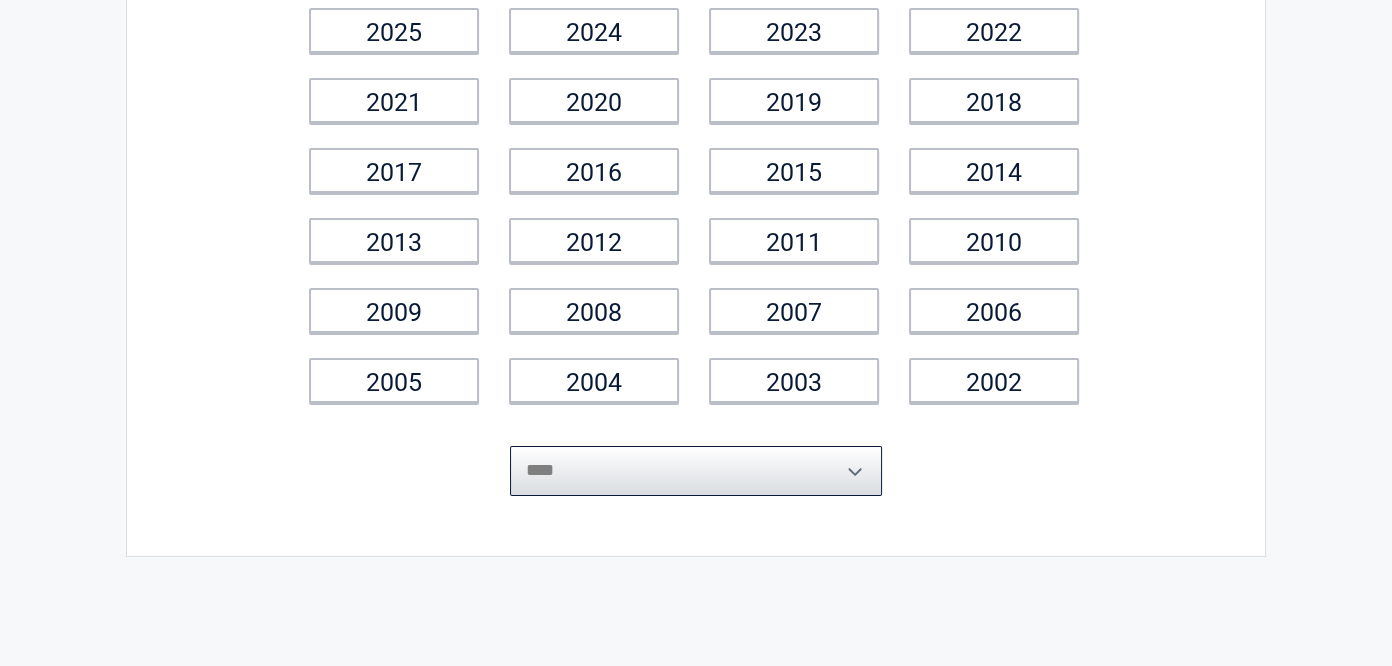click on "**********" at bounding box center [696, 471] 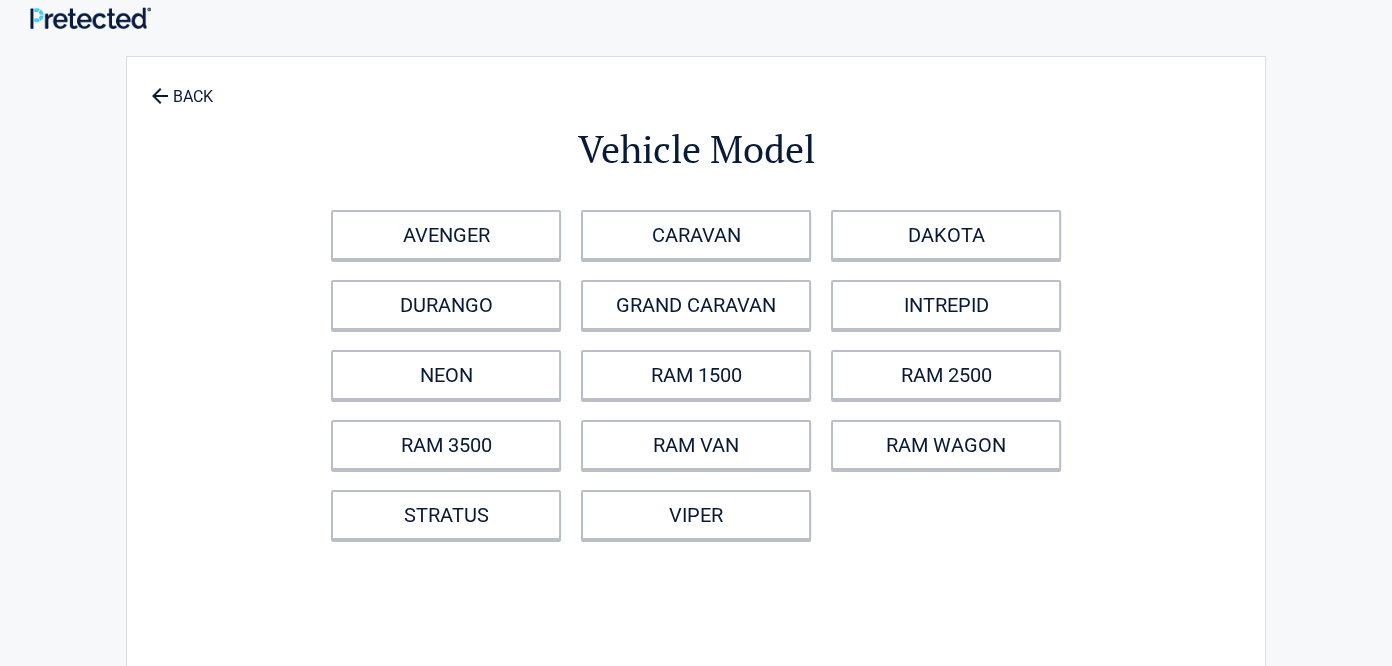 scroll, scrollTop: 0, scrollLeft: 0, axis: both 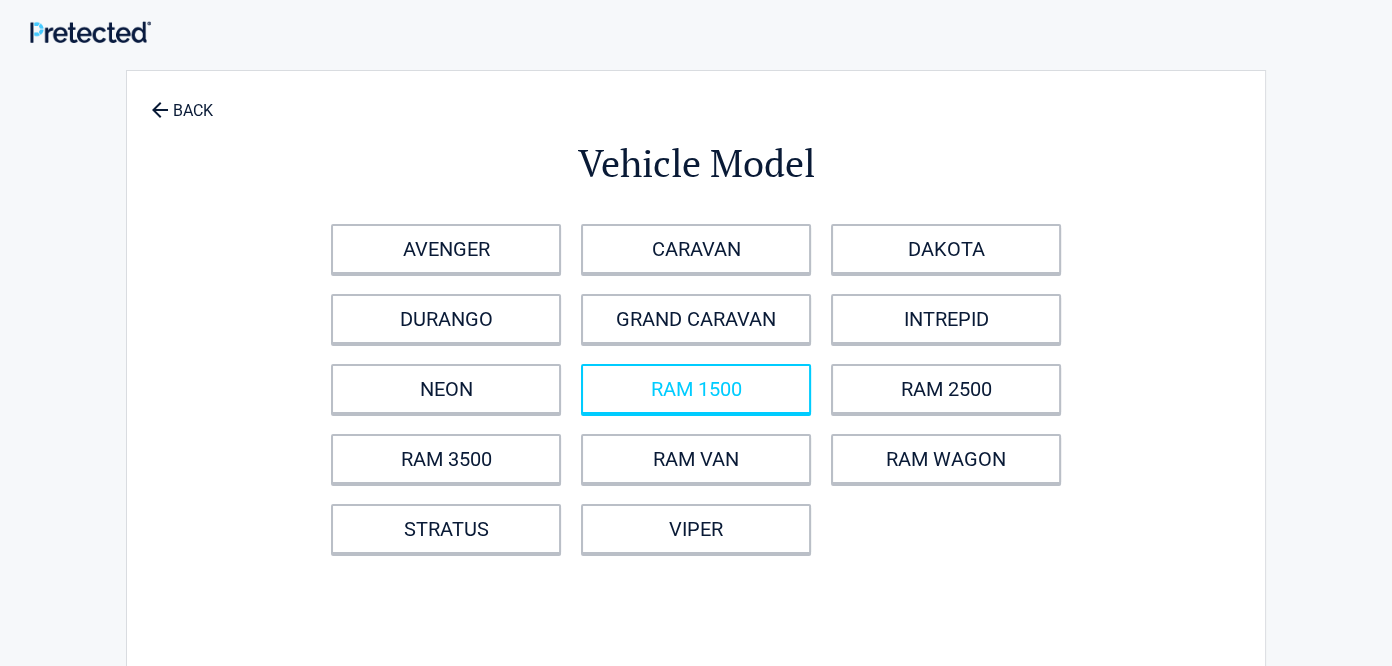 click on "RAM 1500" at bounding box center (696, 389) 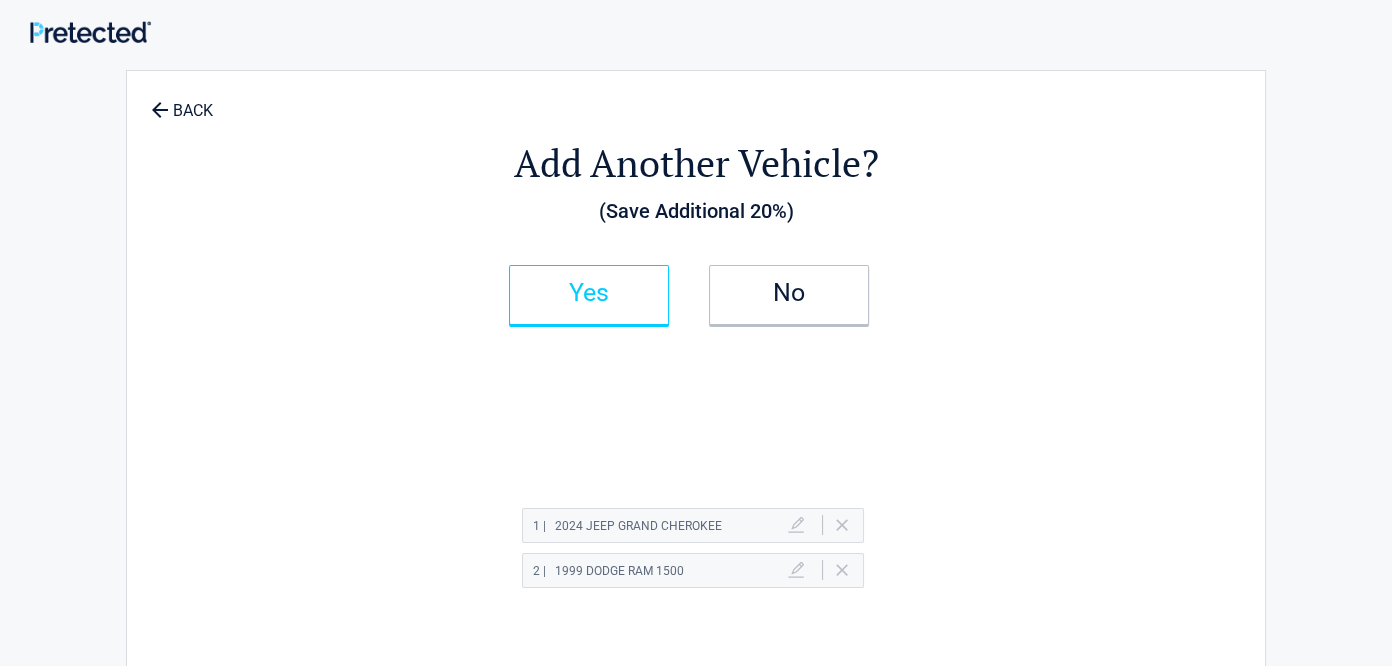click on "Yes" at bounding box center [589, 293] 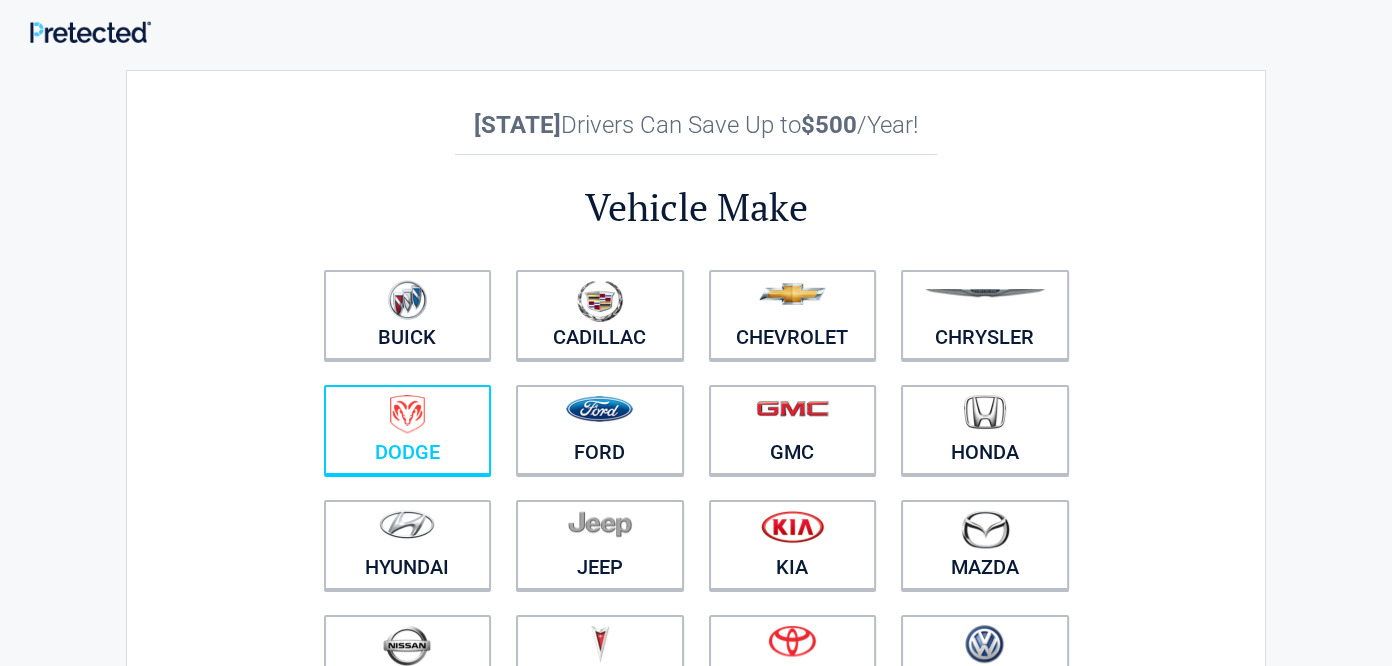 click at bounding box center [408, 417] 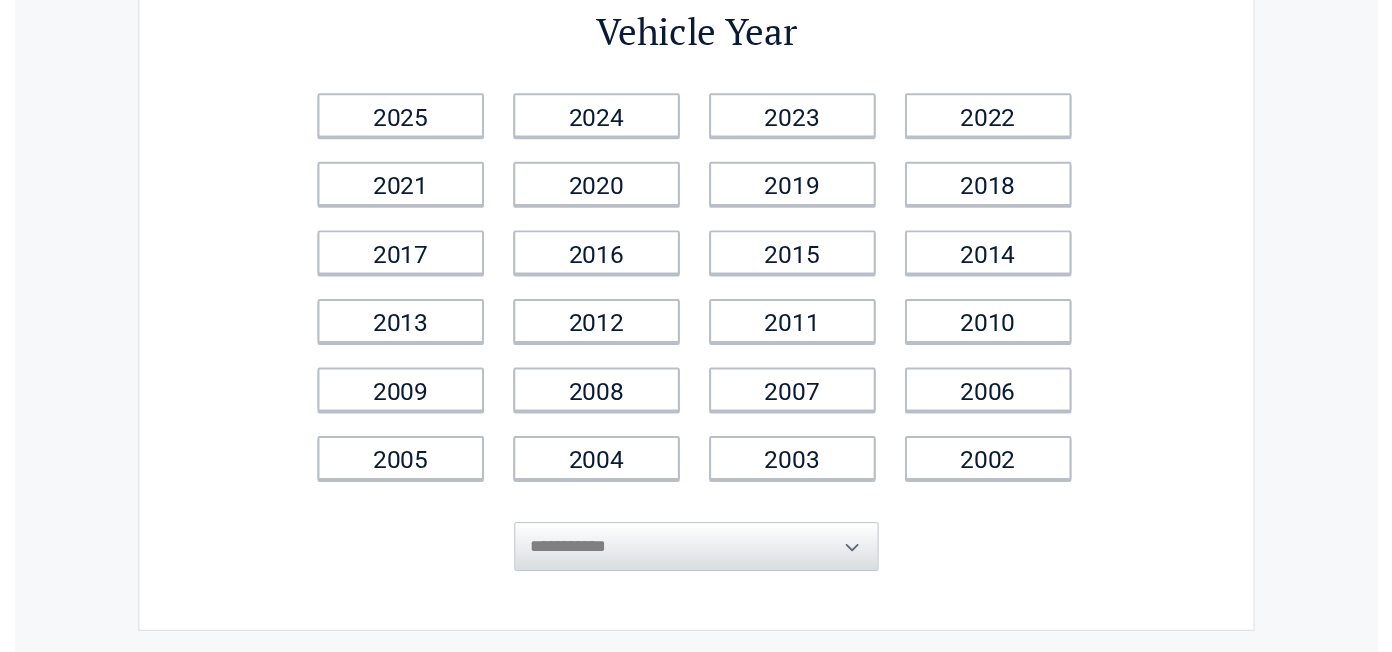 scroll, scrollTop: 216, scrollLeft: 0, axis: vertical 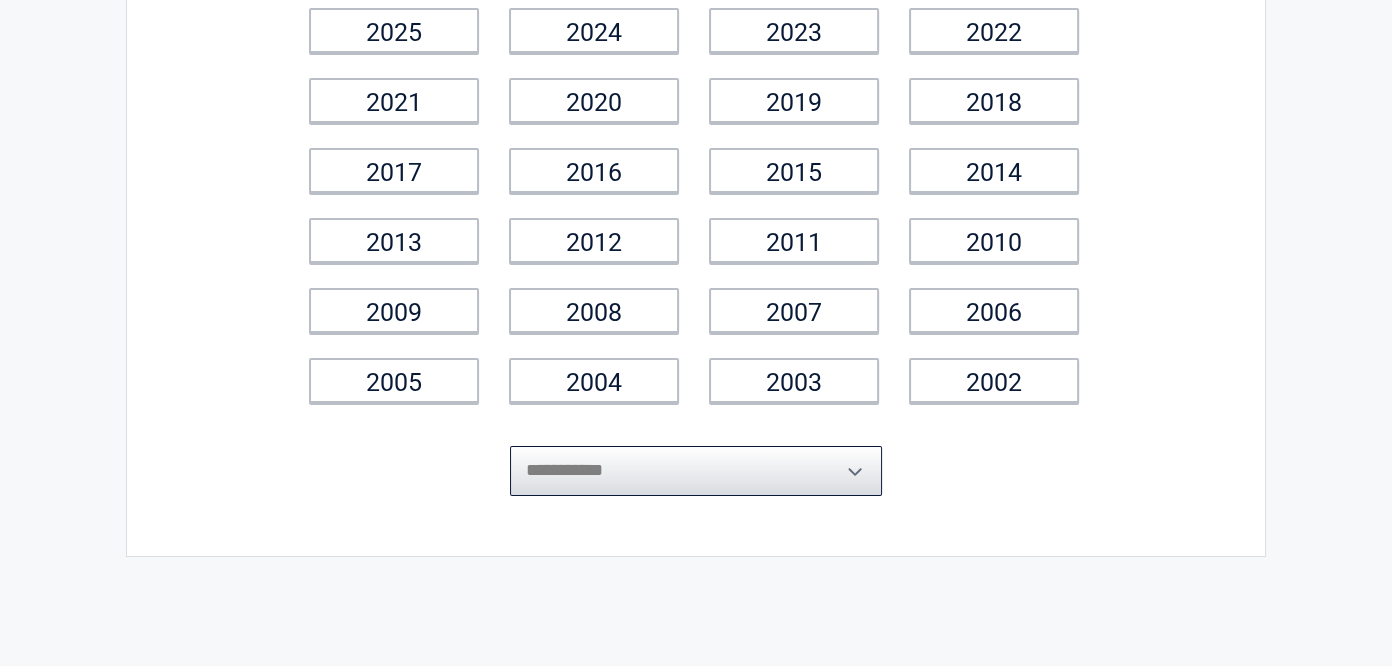 click on "**********" at bounding box center (696, 471) 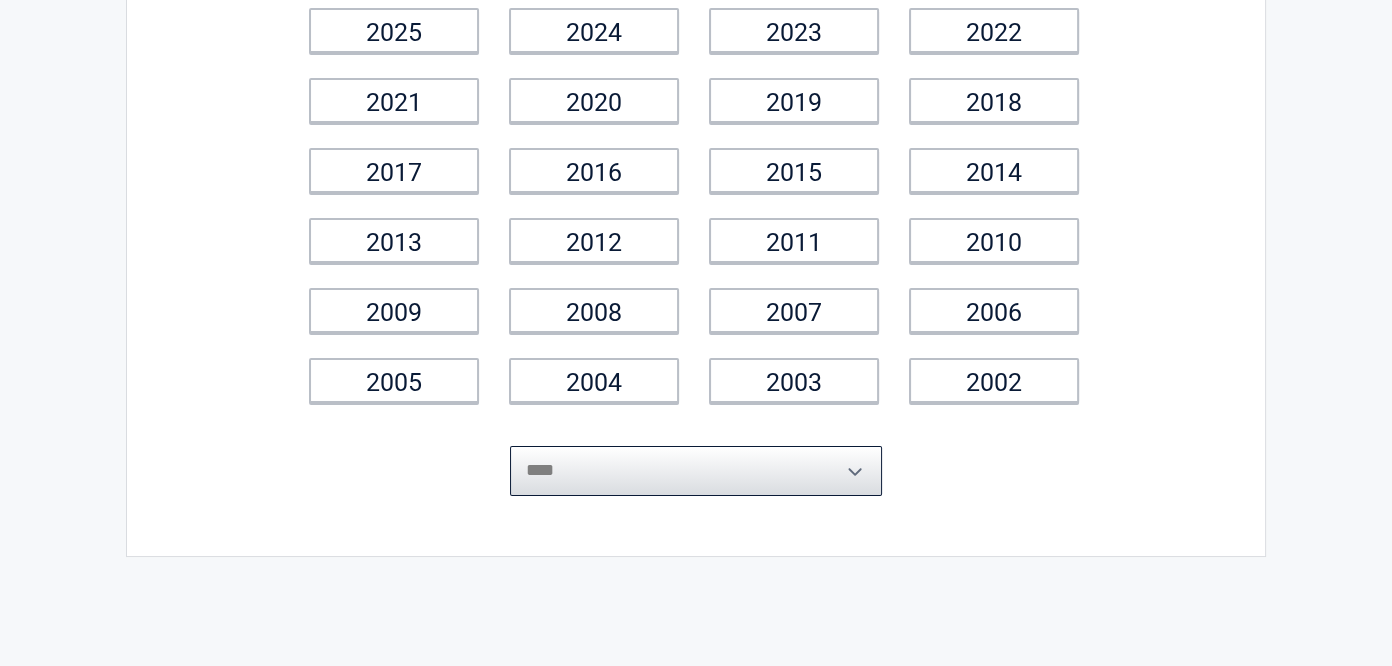 click on "**********" at bounding box center (696, 471) 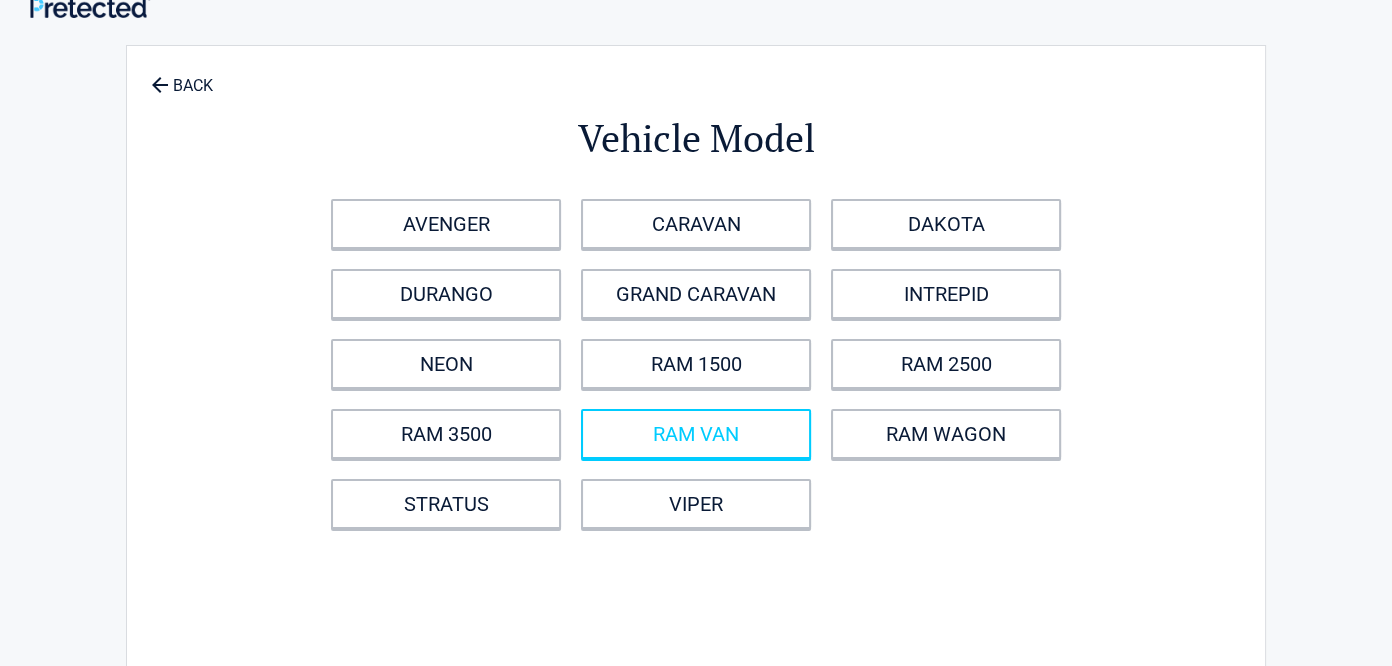 scroll, scrollTop: 0, scrollLeft: 0, axis: both 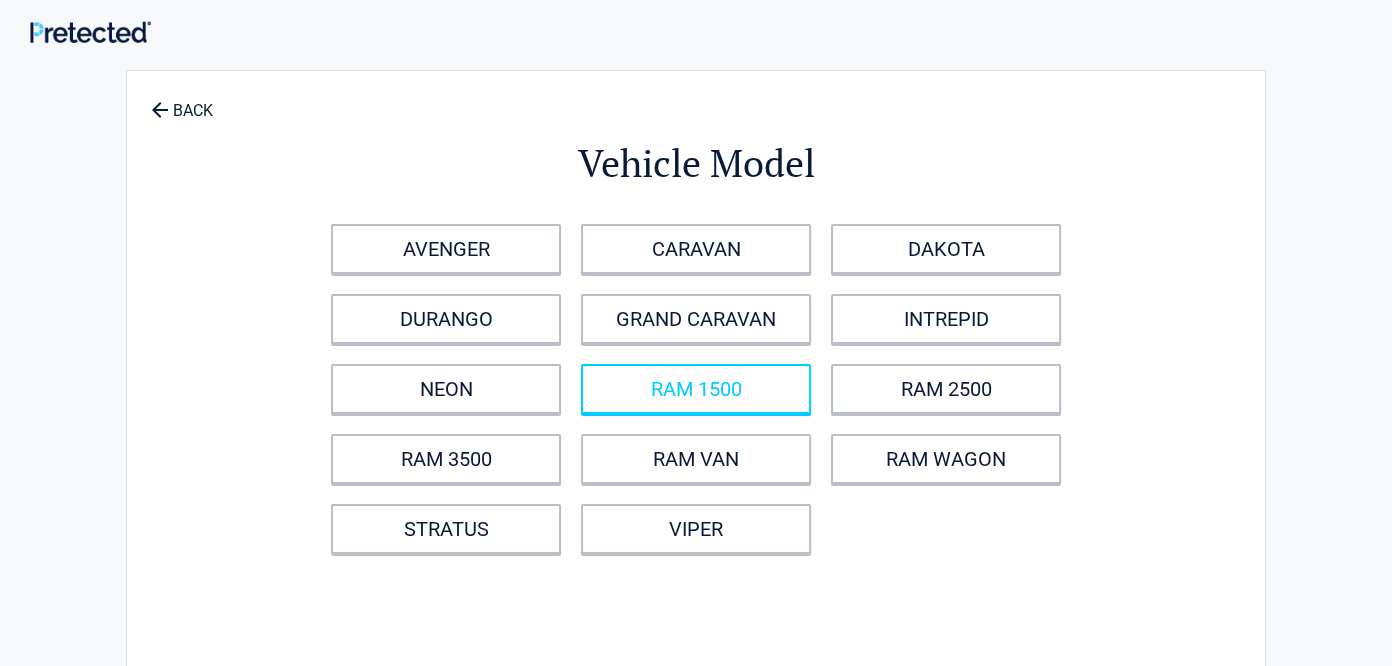 click on "RAM 1500" at bounding box center (696, 389) 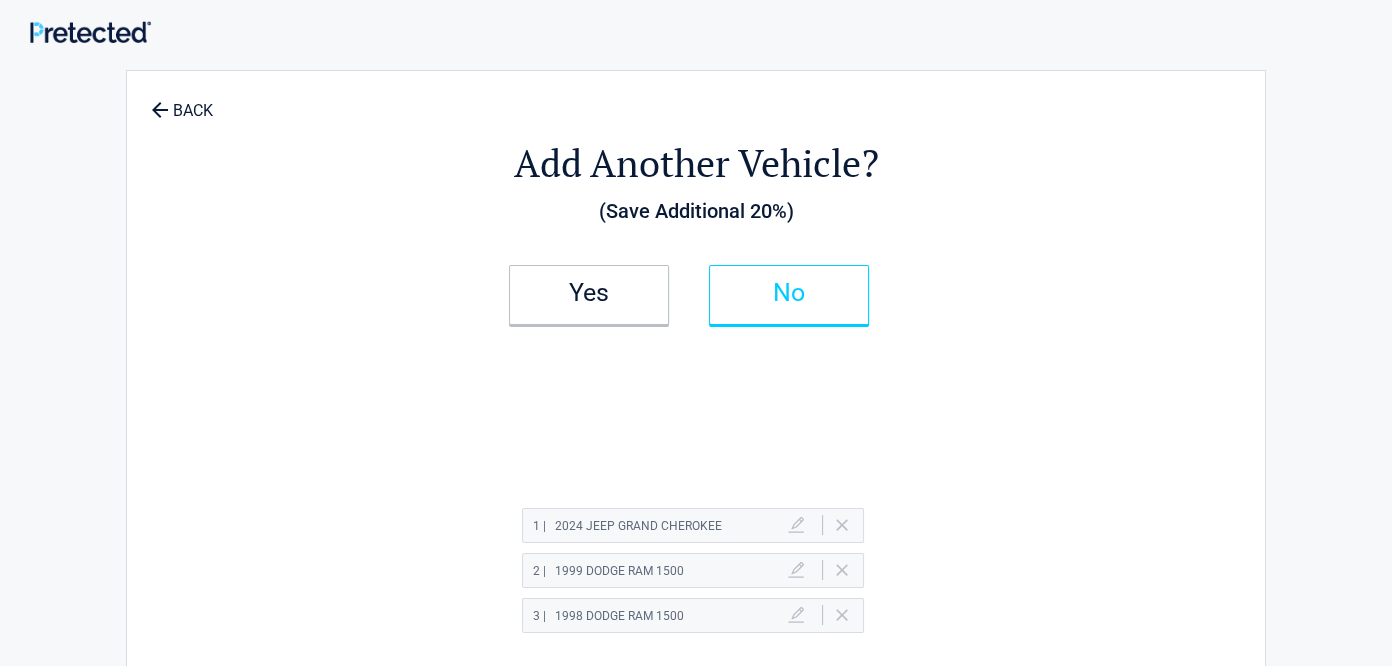 click on "No" at bounding box center (789, 295) 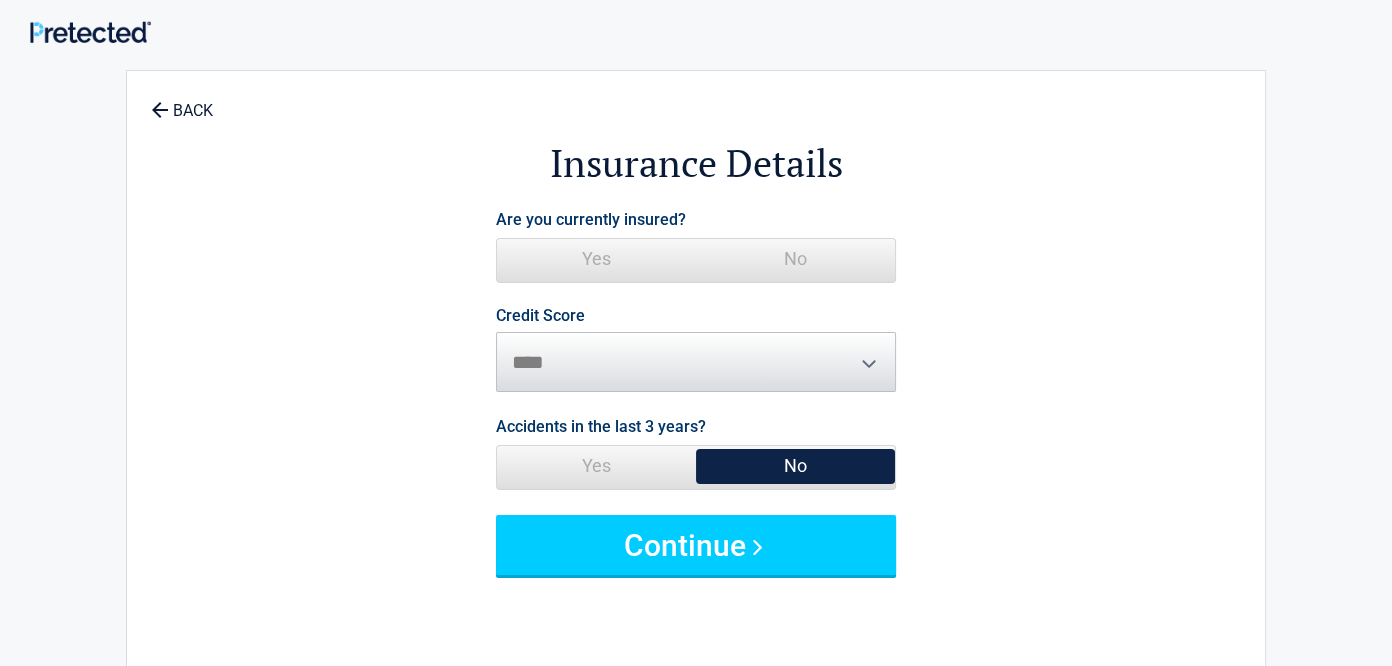 click on "Yes" at bounding box center [596, 259] 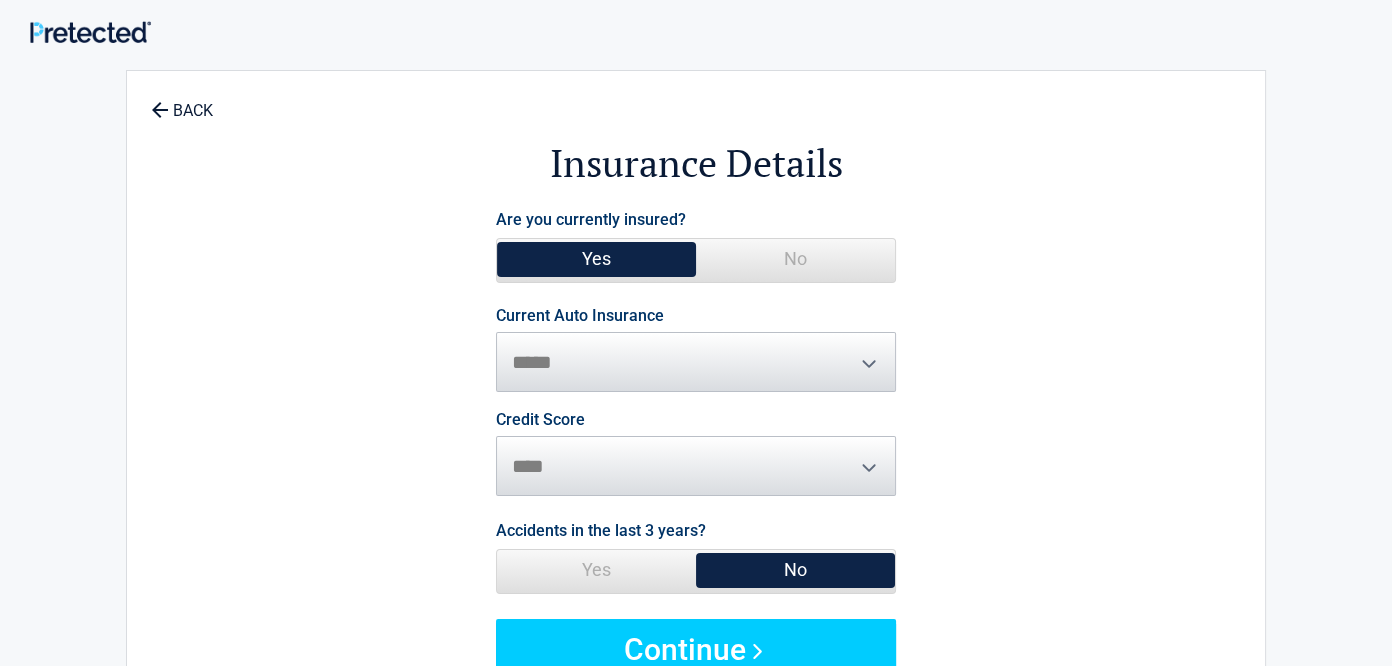 click on "Credit Score
*********
****
*******
****" at bounding box center [696, 454] 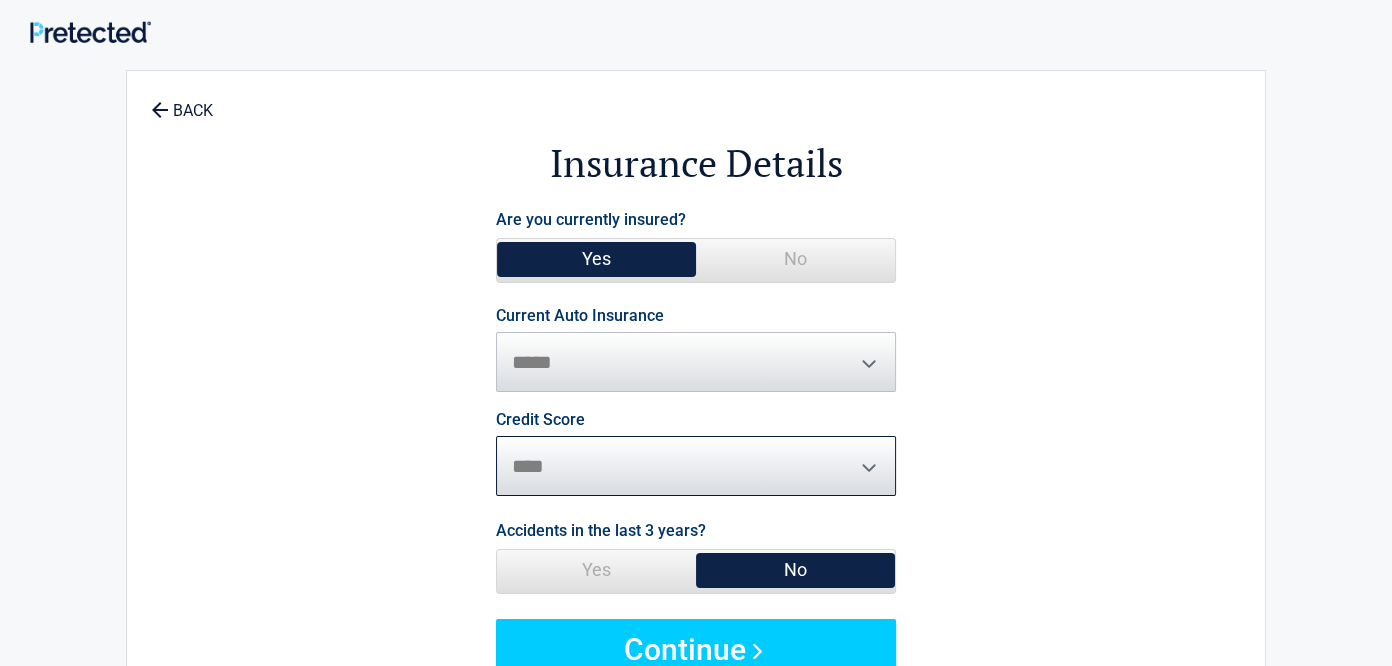 click on "Credit Score
*********
****
*******
****" at bounding box center [696, 454] 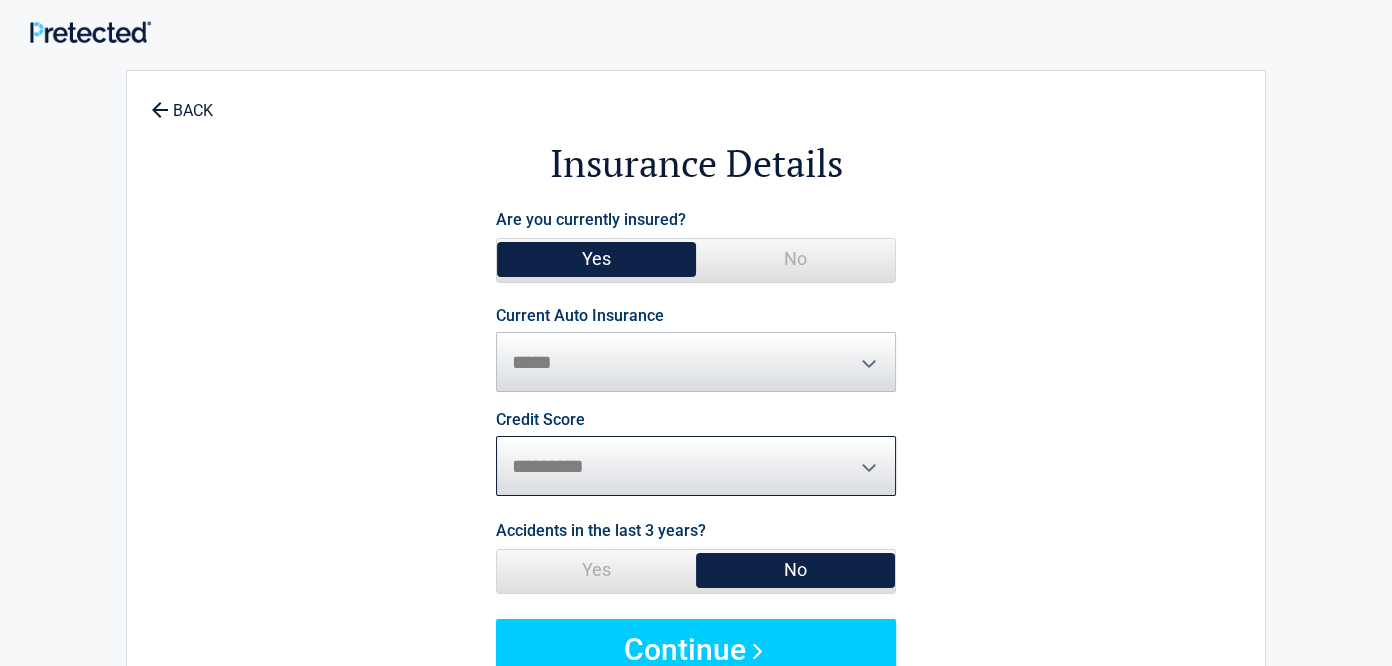 click on "*********
****
*******
****" at bounding box center (696, 466) 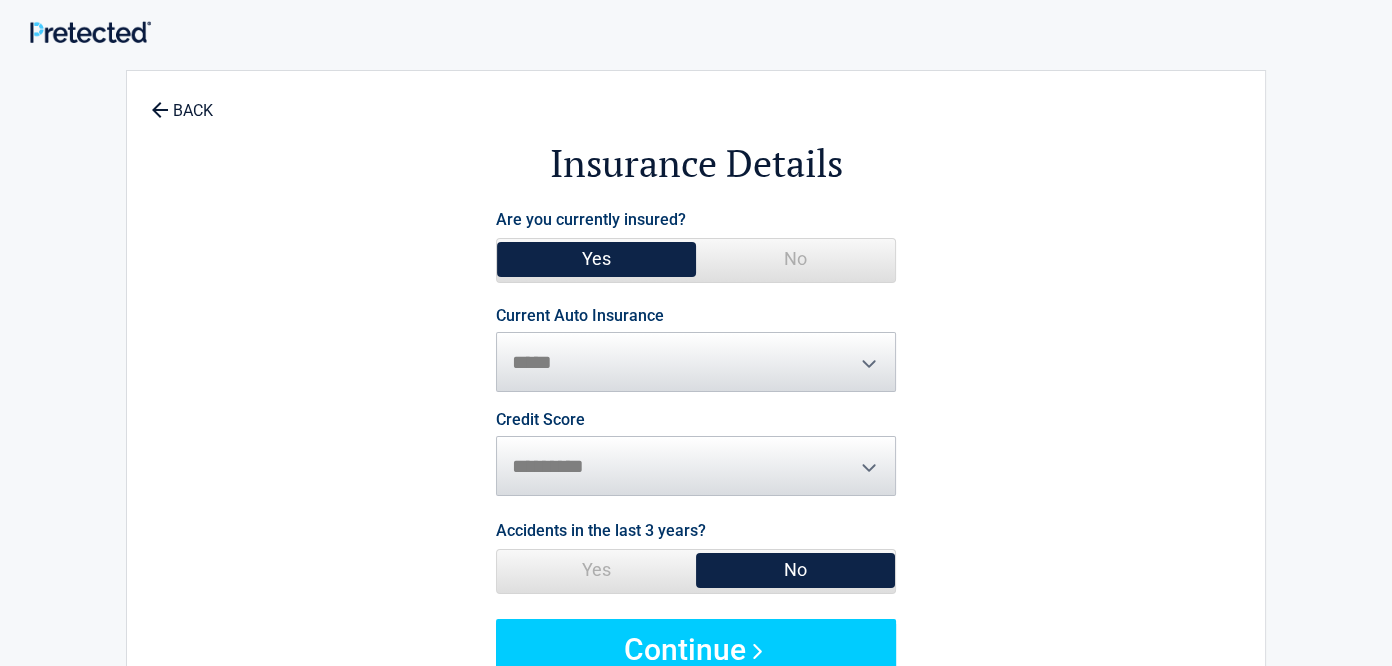 click on "**********" at bounding box center [696, 350] 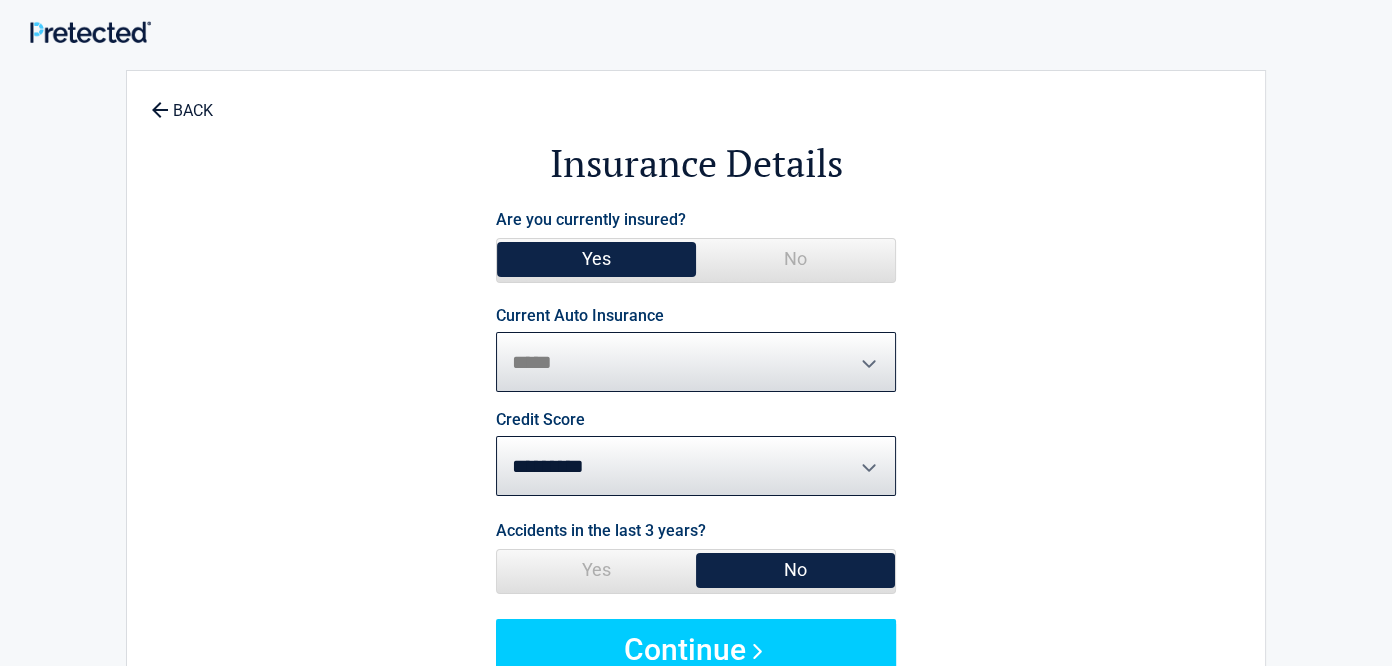 click on "**********" at bounding box center (696, 362) 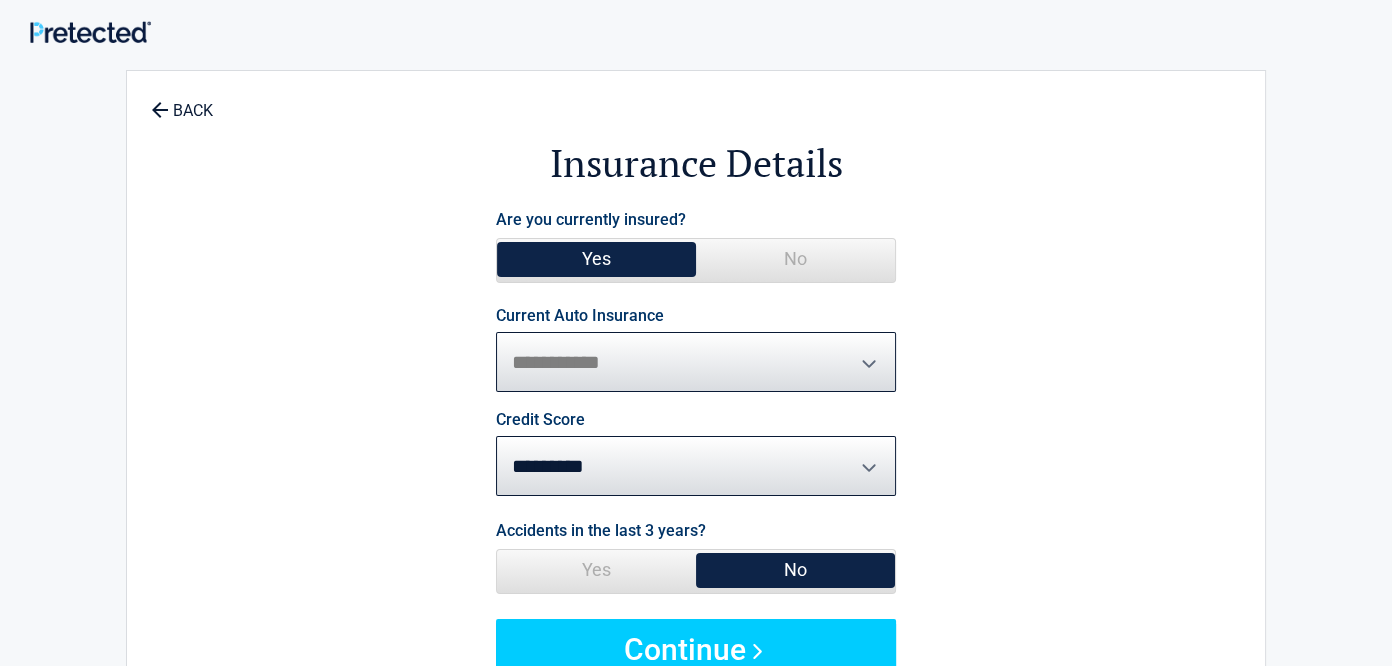 click on "**********" at bounding box center (696, 362) 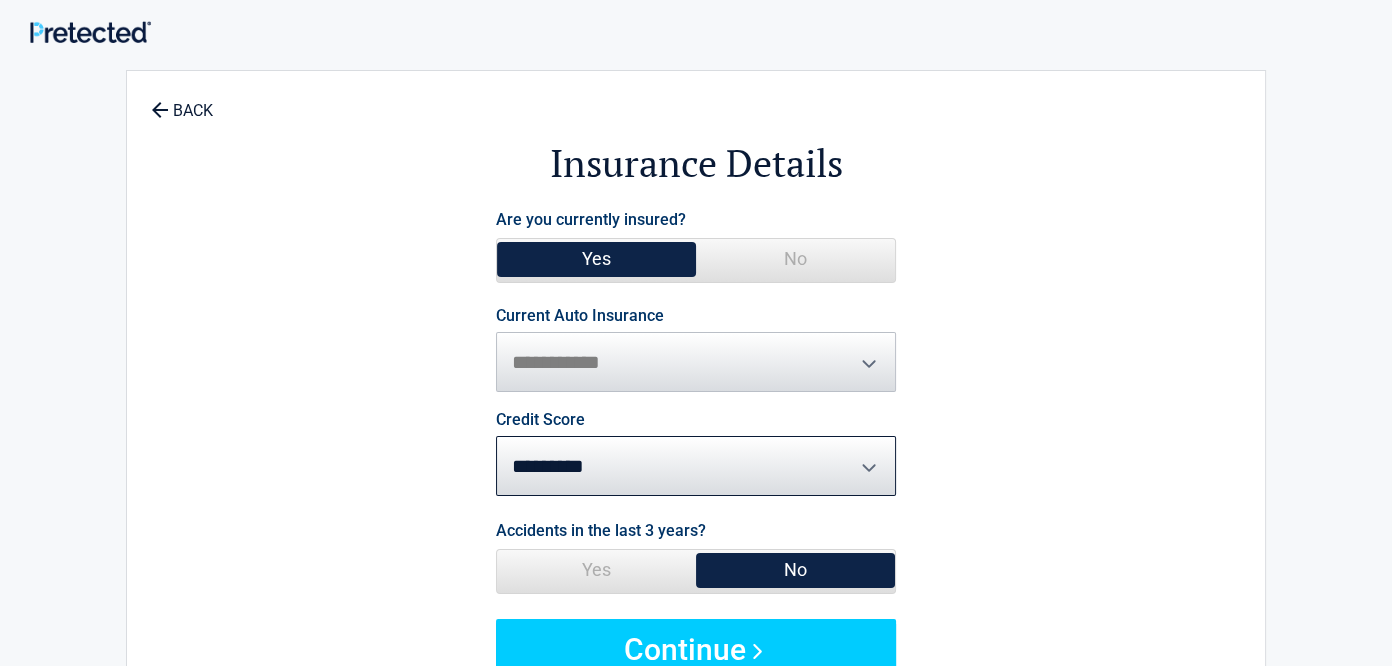 click on "**********" at bounding box center (696, 442) 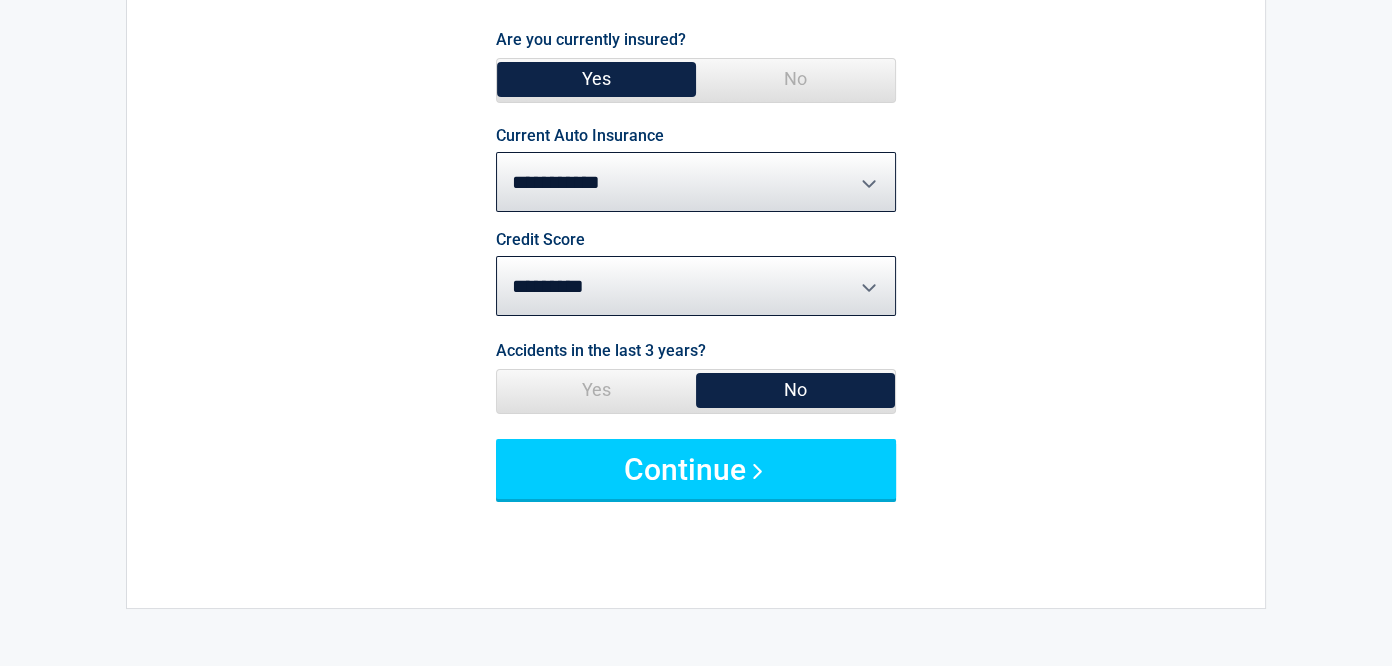 scroll, scrollTop: 216, scrollLeft: 0, axis: vertical 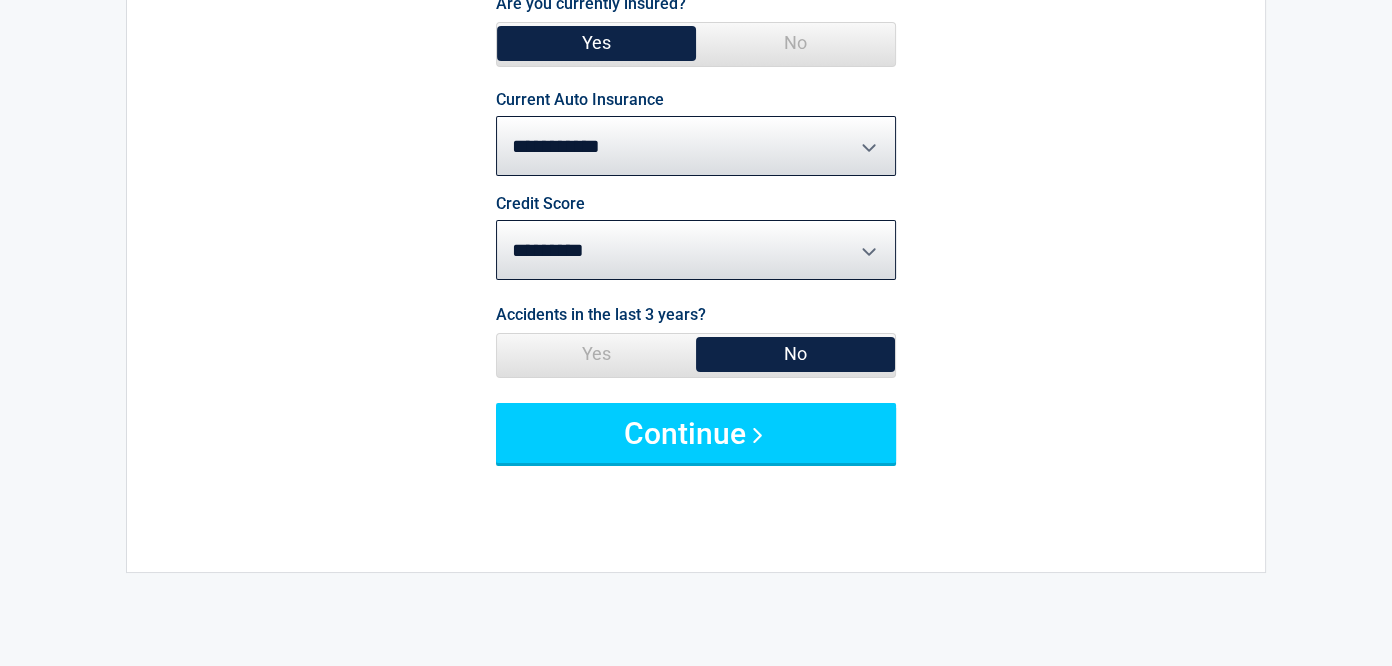 click on "No" at bounding box center [795, 354] 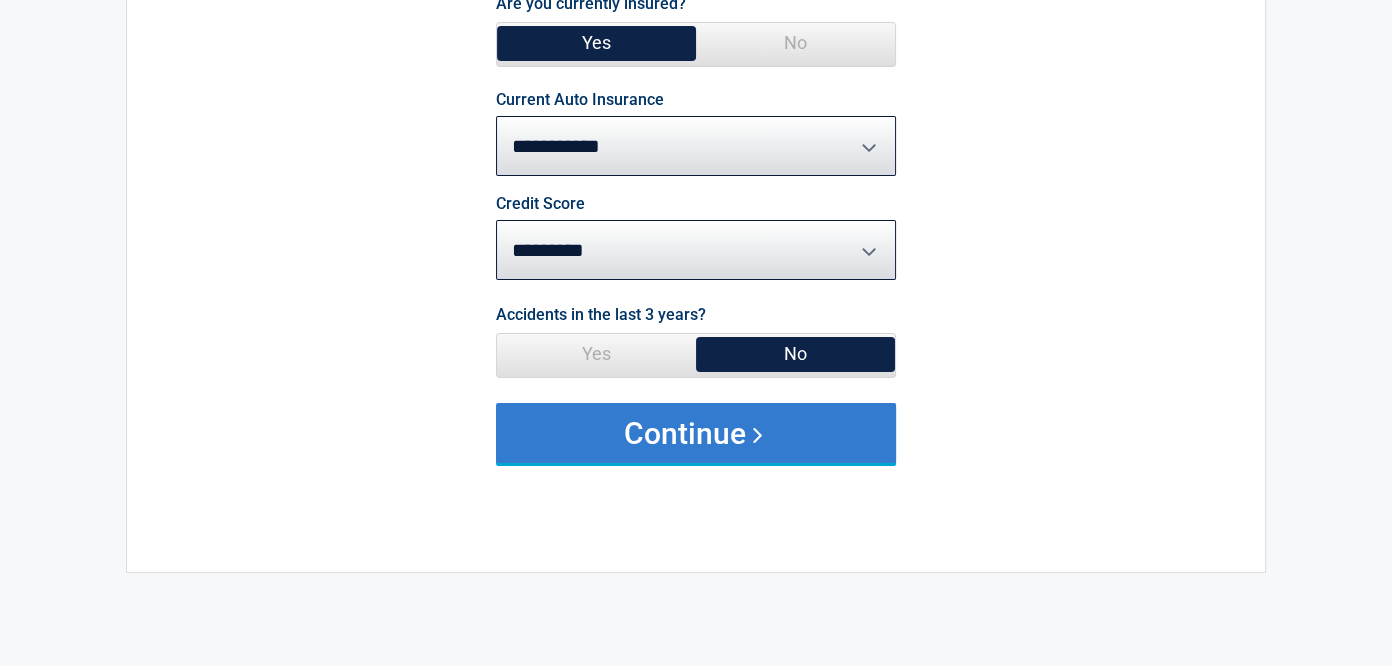 click on "Continue" at bounding box center (696, 433) 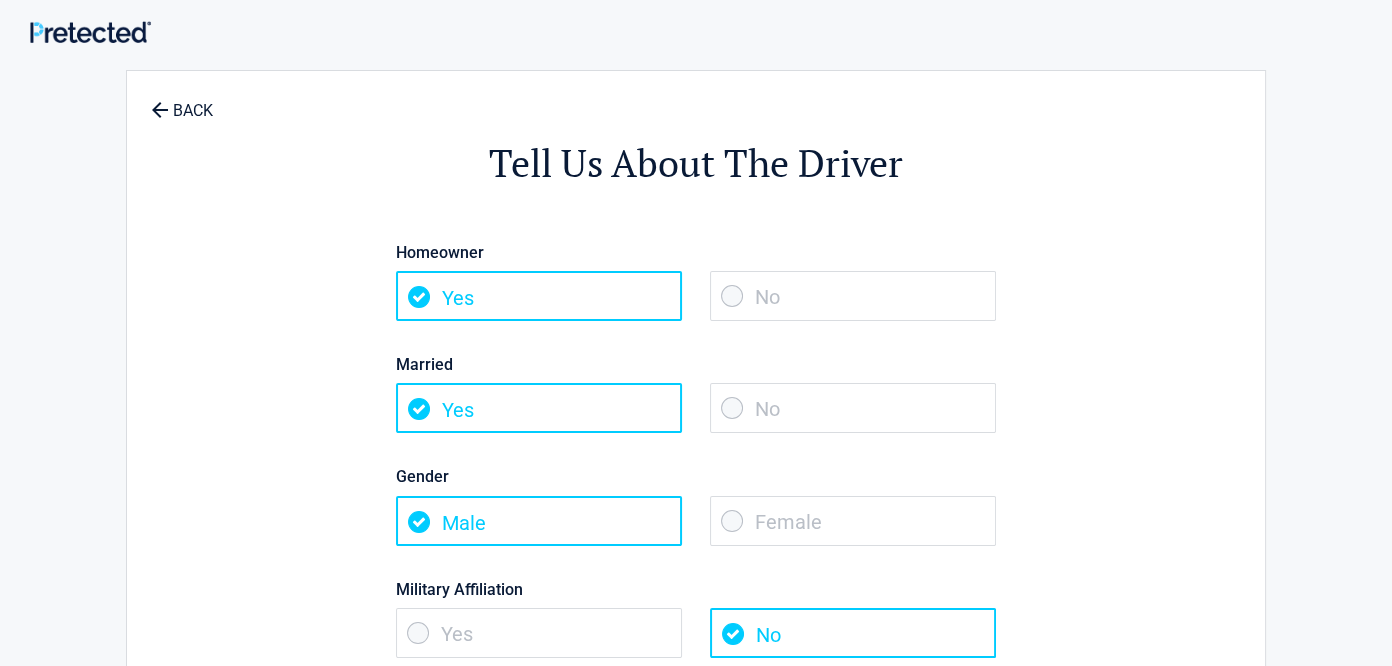 scroll, scrollTop: 216, scrollLeft: 0, axis: vertical 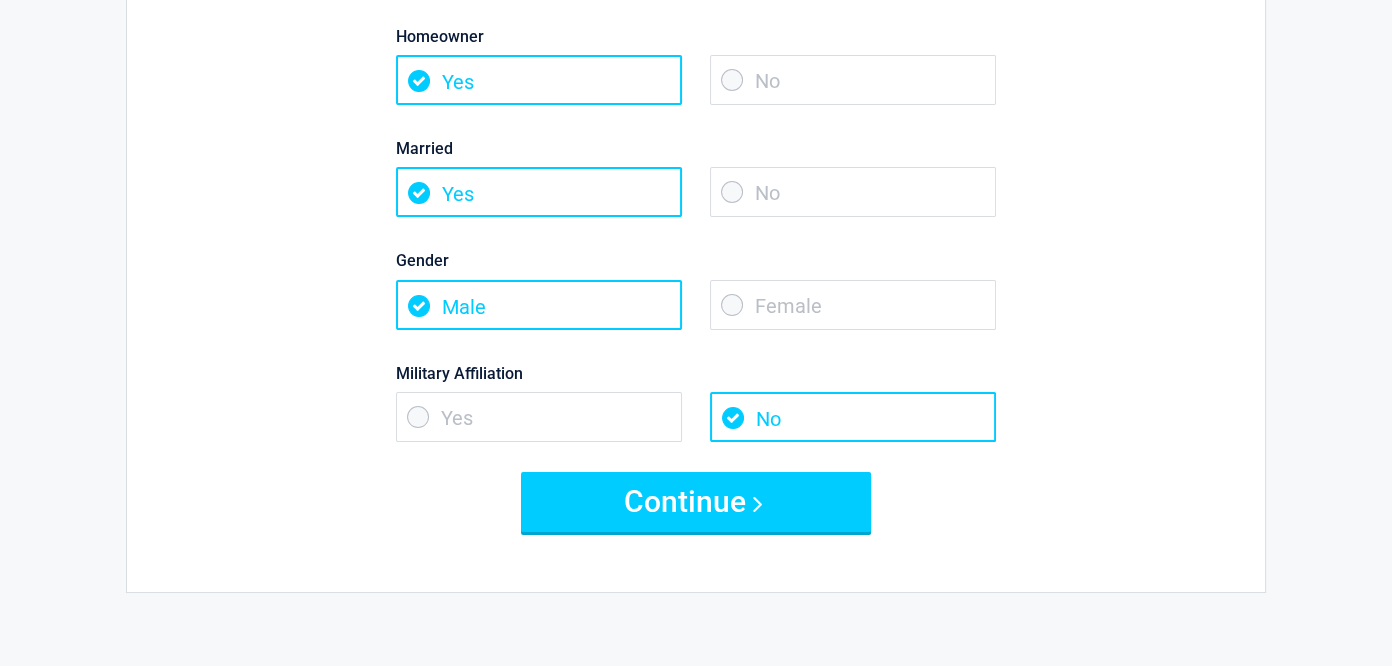 click on "Female" at bounding box center [853, 305] 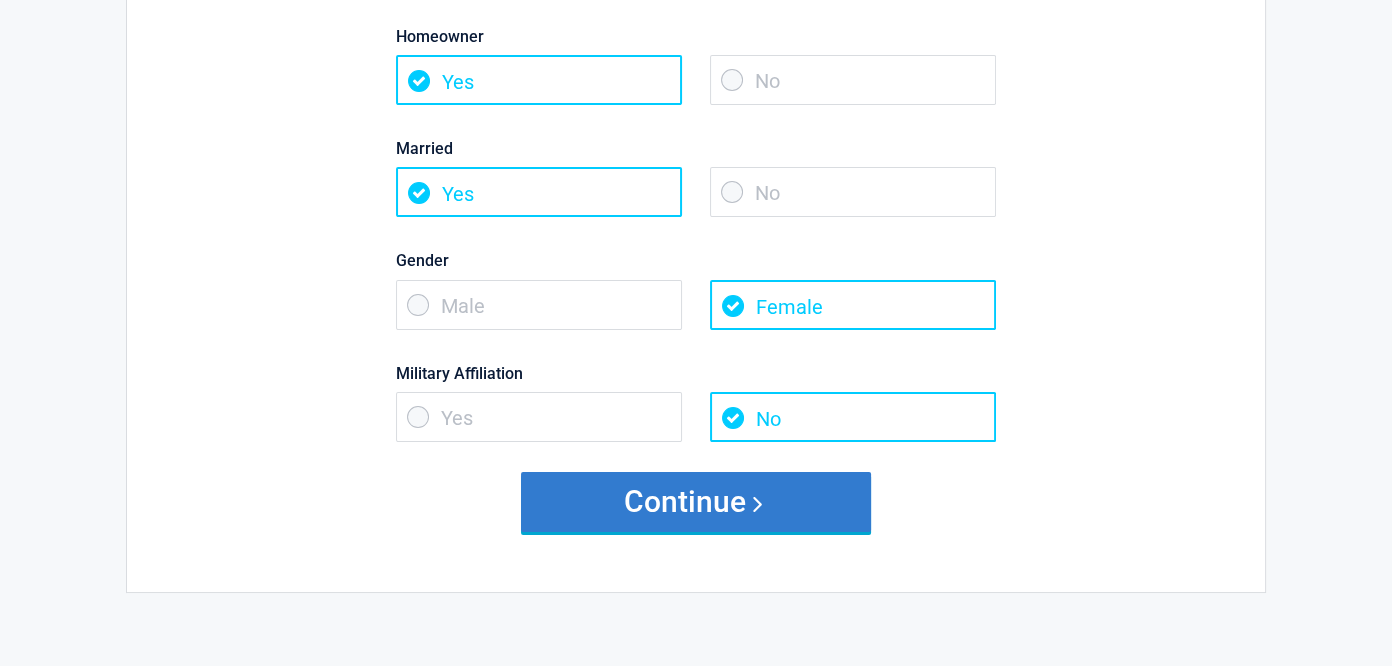 click on "Continue" at bounding box center [696, 502] 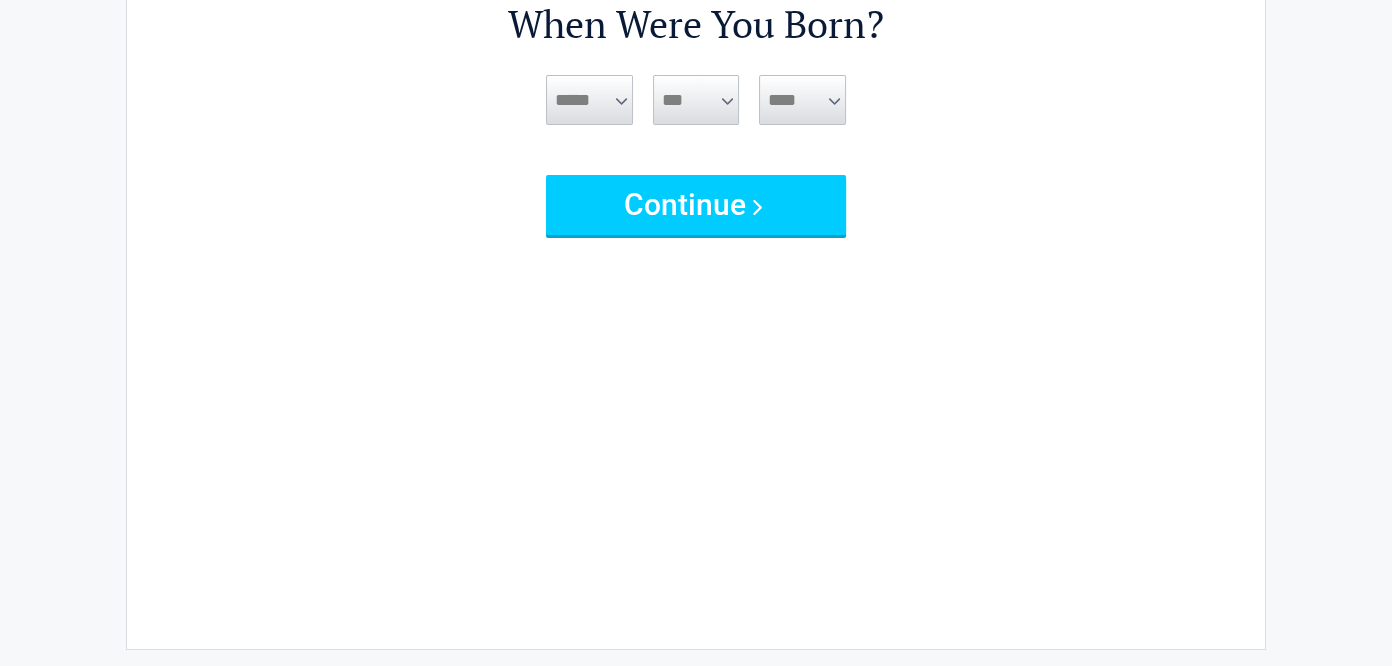 scroll, scrollTop: 0, scrollLeft: 0, axis: both 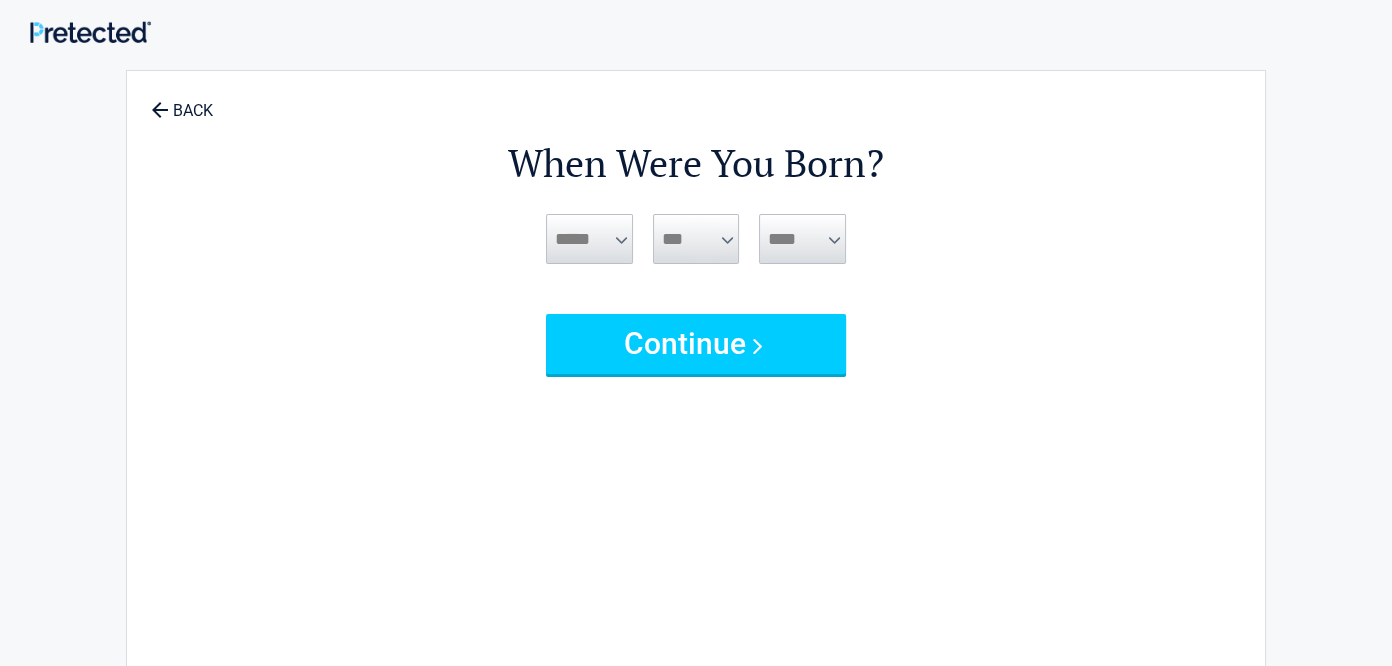 click on "*****
***
***
***
***
***
***
***
***
***
***
***
***" at bounding box center (589, 239) 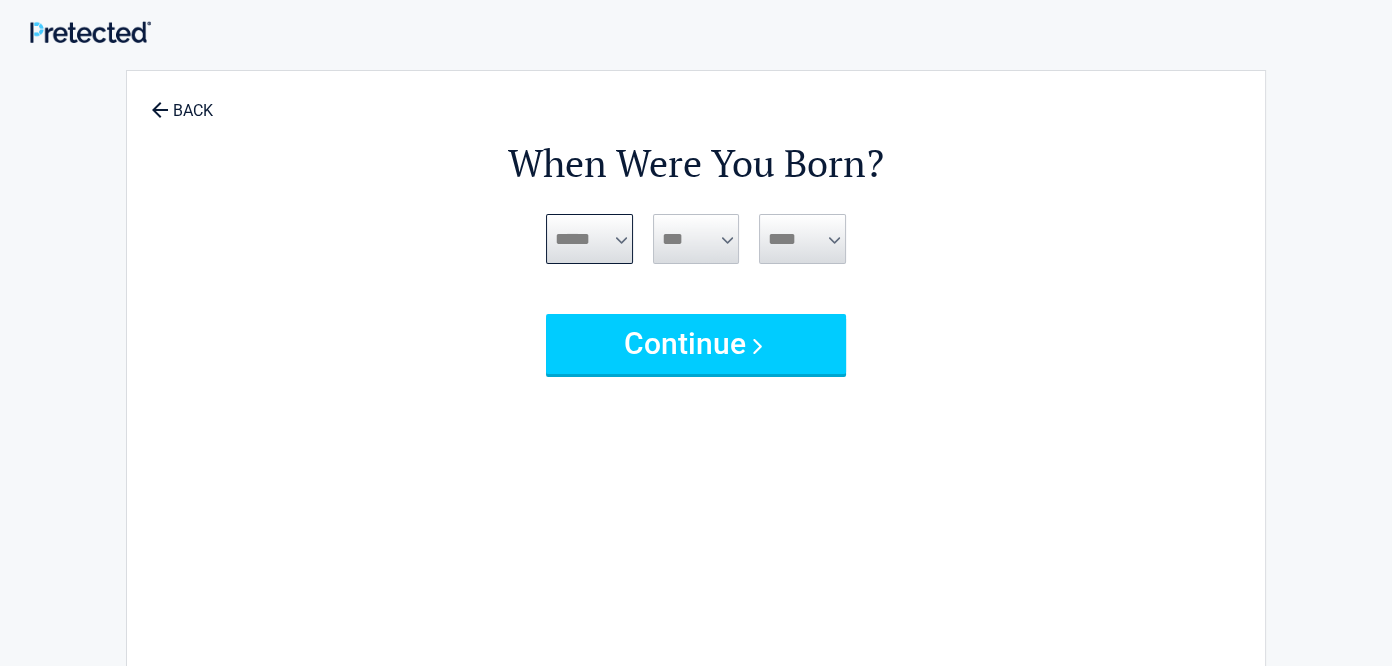 click on "*****
***
***
***
***
***
***
***
***
***
***
***
***" at bounding box center [589, 239] 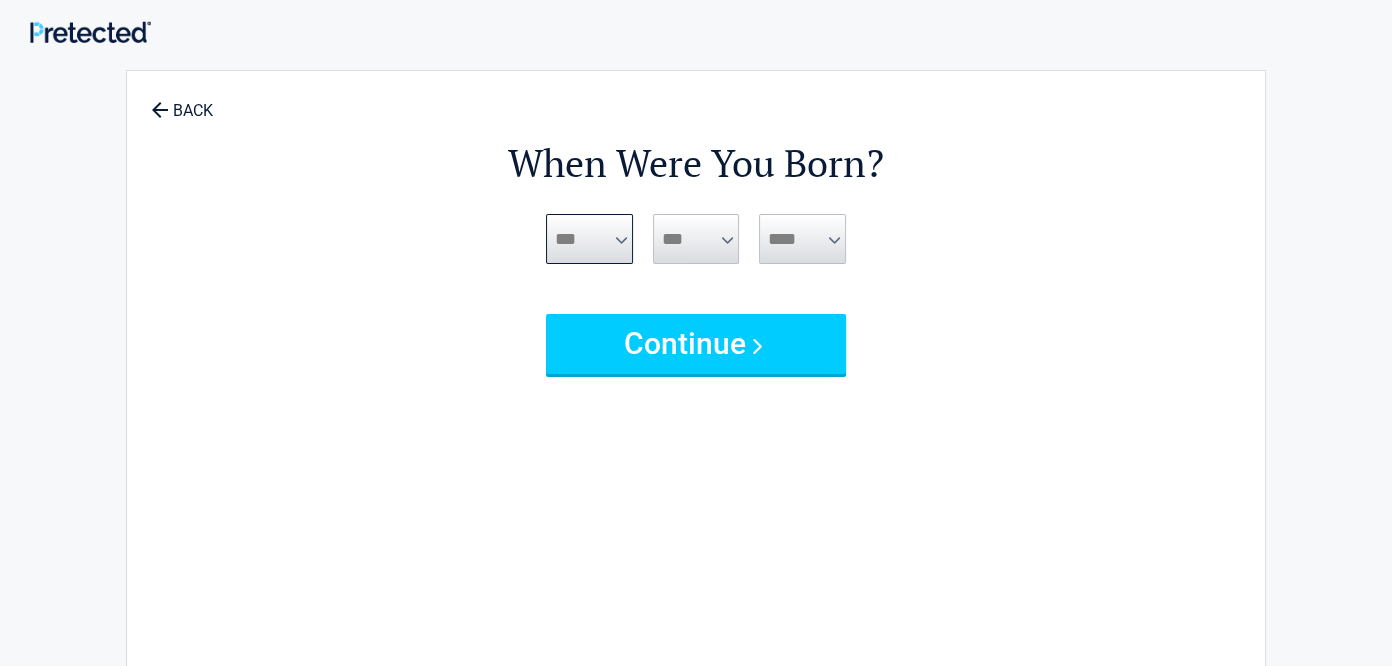 click on "*****
***
***
***
***
***
***
***
***
***
***
***
***" at bounding box center [589, 239] 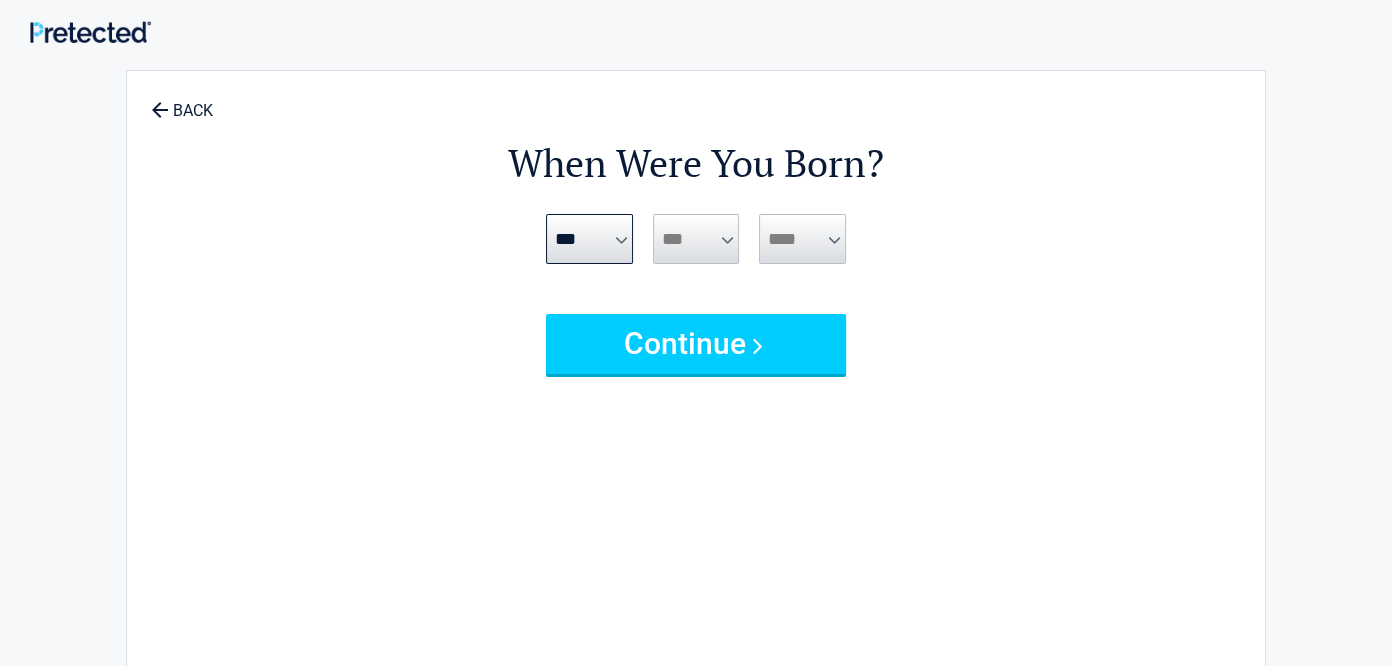 click on "*** * * * * * * * * * ** ** ** ** ** ** ** ** ** ** ** ** ** ** ** ** ** ** ** **" at bounding box center (696, 239) 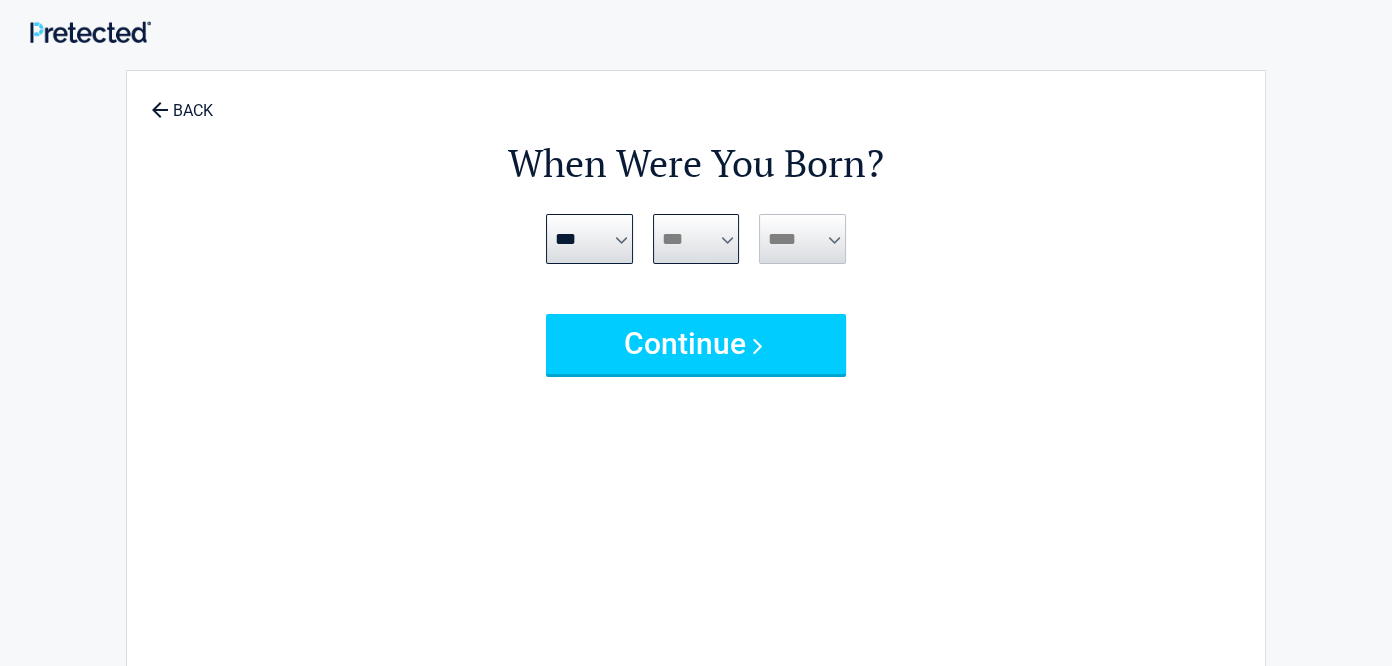 click on "*** * * * * * * * * * ** ** ** ** ** ** ** ** ** ** ** ** ** ** ** ** ** ** ** **" at bounding box center (696, 239) 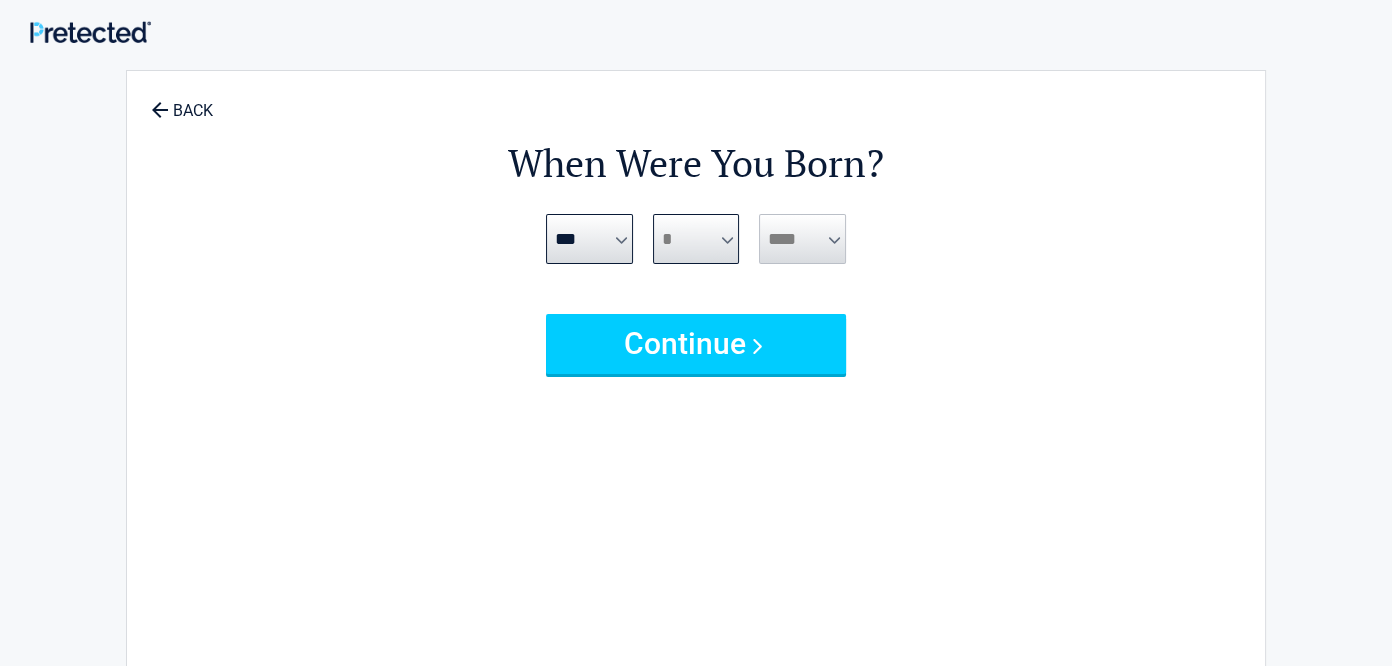 click on "*** * * * * * * * * * ** ** ** ** ** ** ** ** ** ** ** ** ** ** ** ** ** ** ** **" at bounding box center (696, 239) 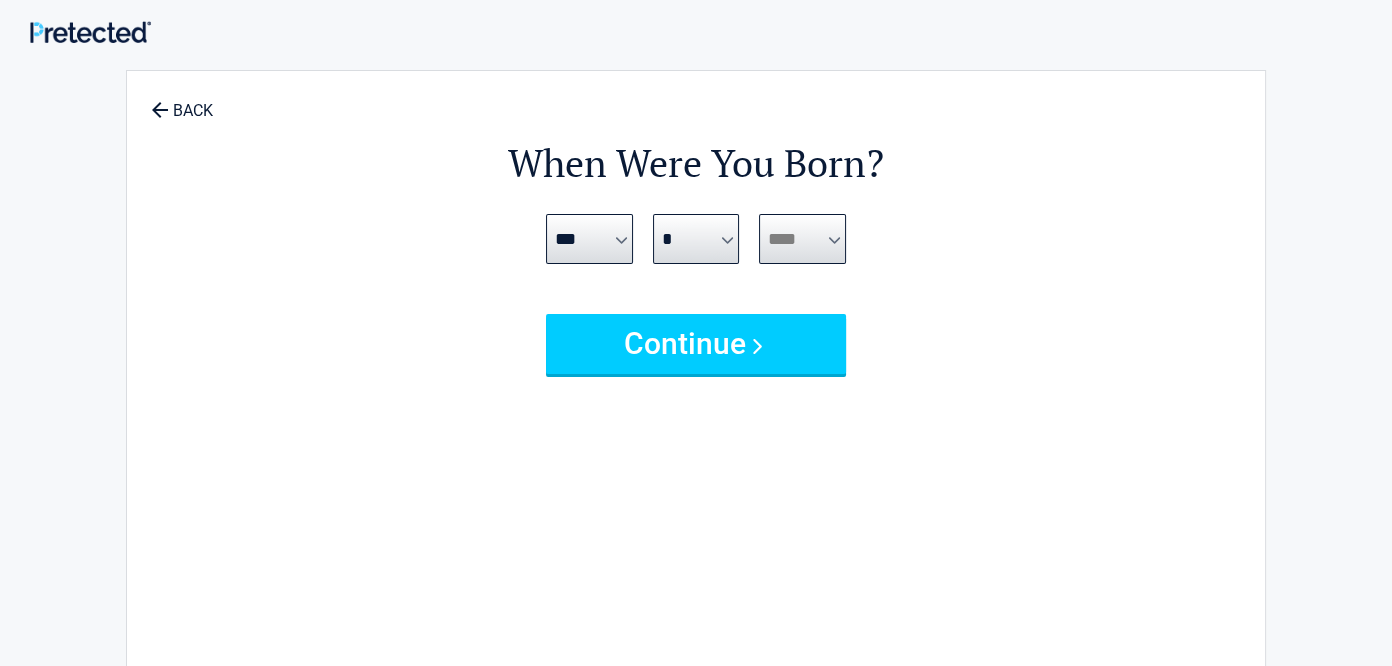 drag, startPoint x: 819, startPoint y: 235, endPoint x: 793, endPoint y: 238, distance: 26.172504 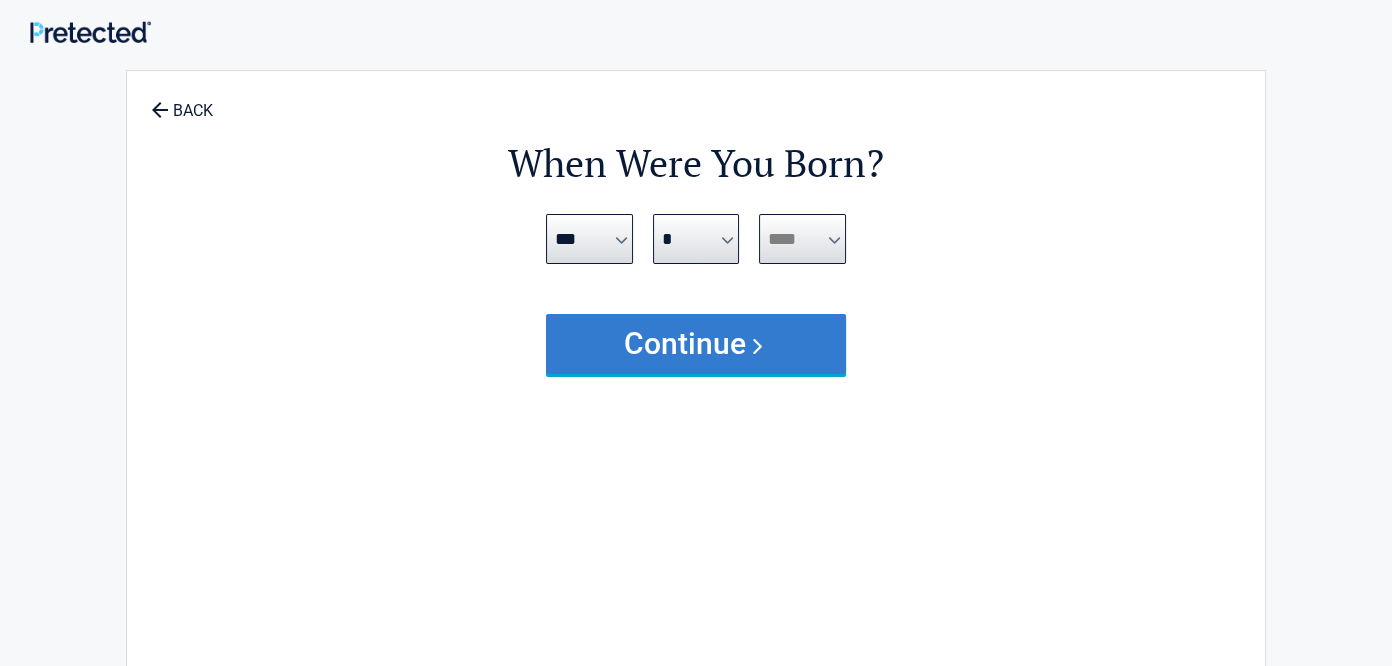 select on "****" 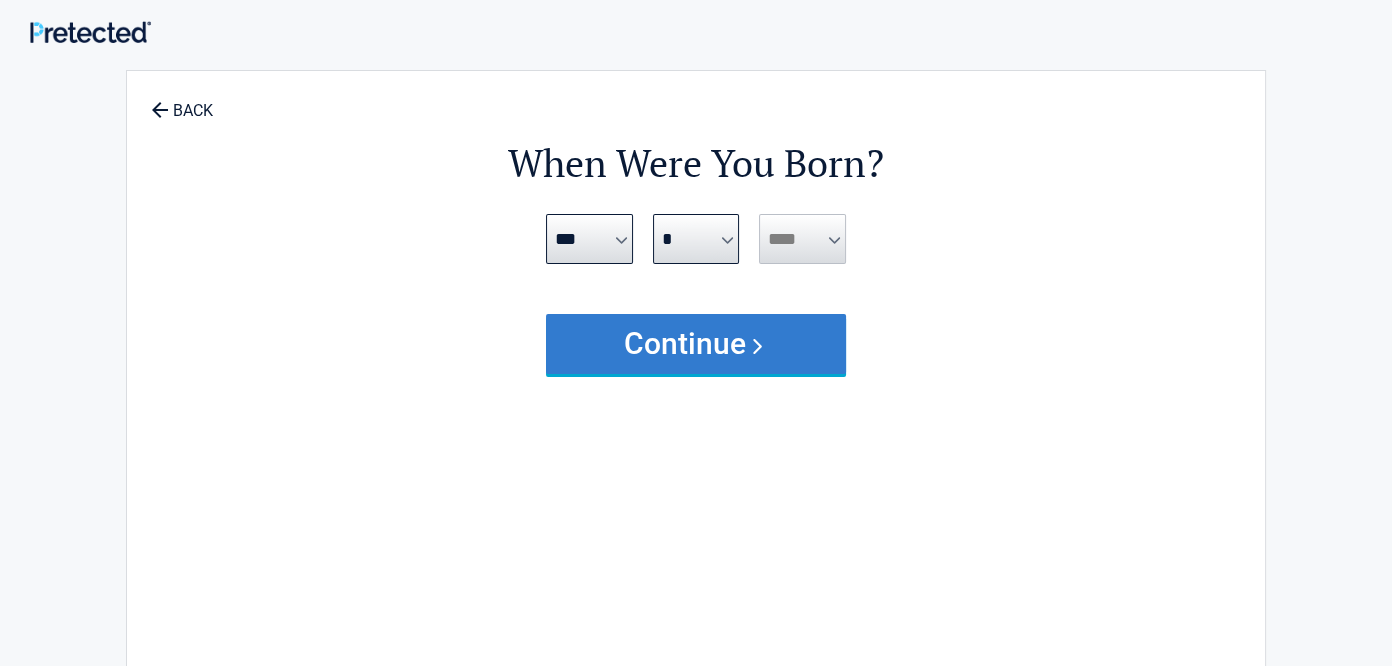 click on "Continue" at bounding box center (696, 344) 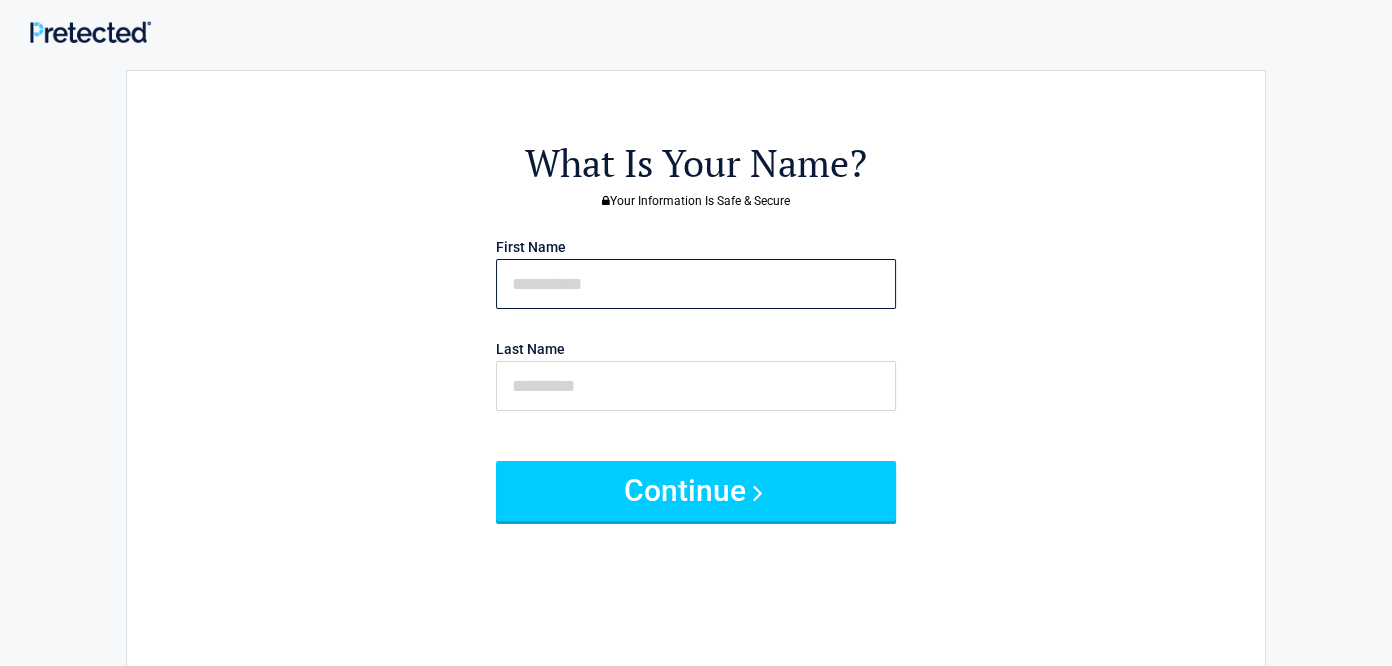 click at bounding box center (696, 284) 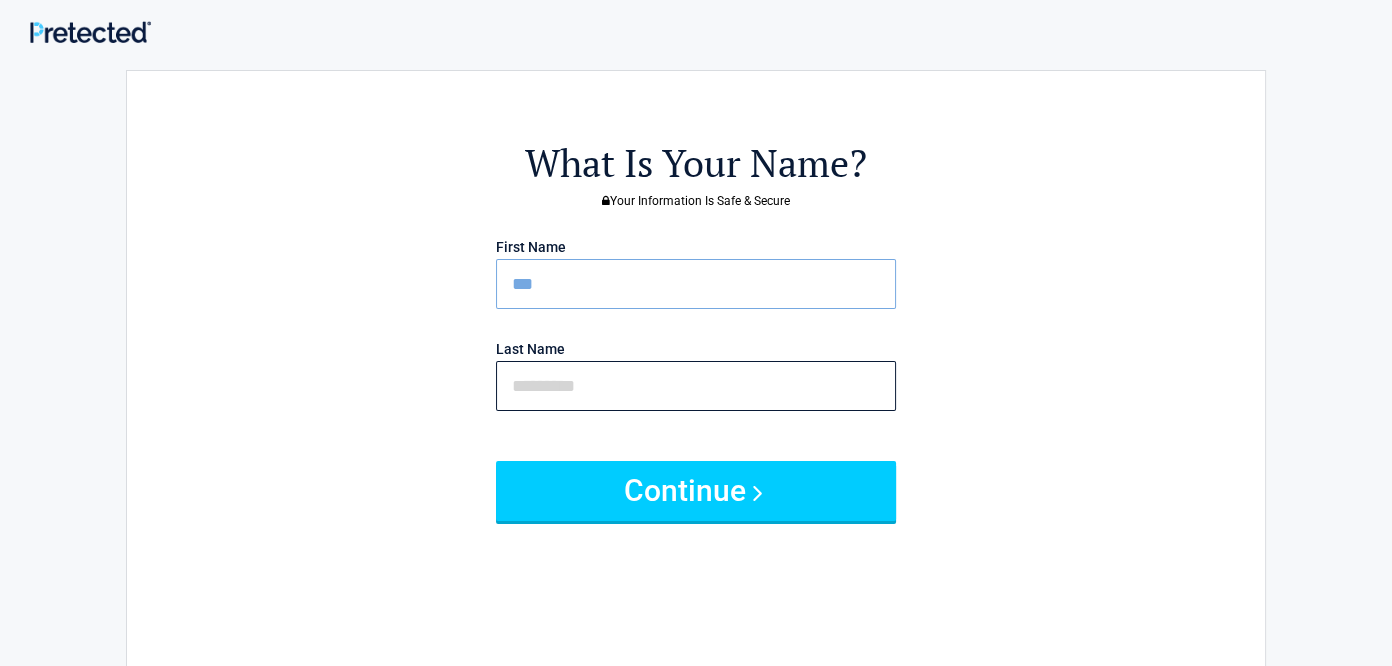 click at bounding box center [696, 386] 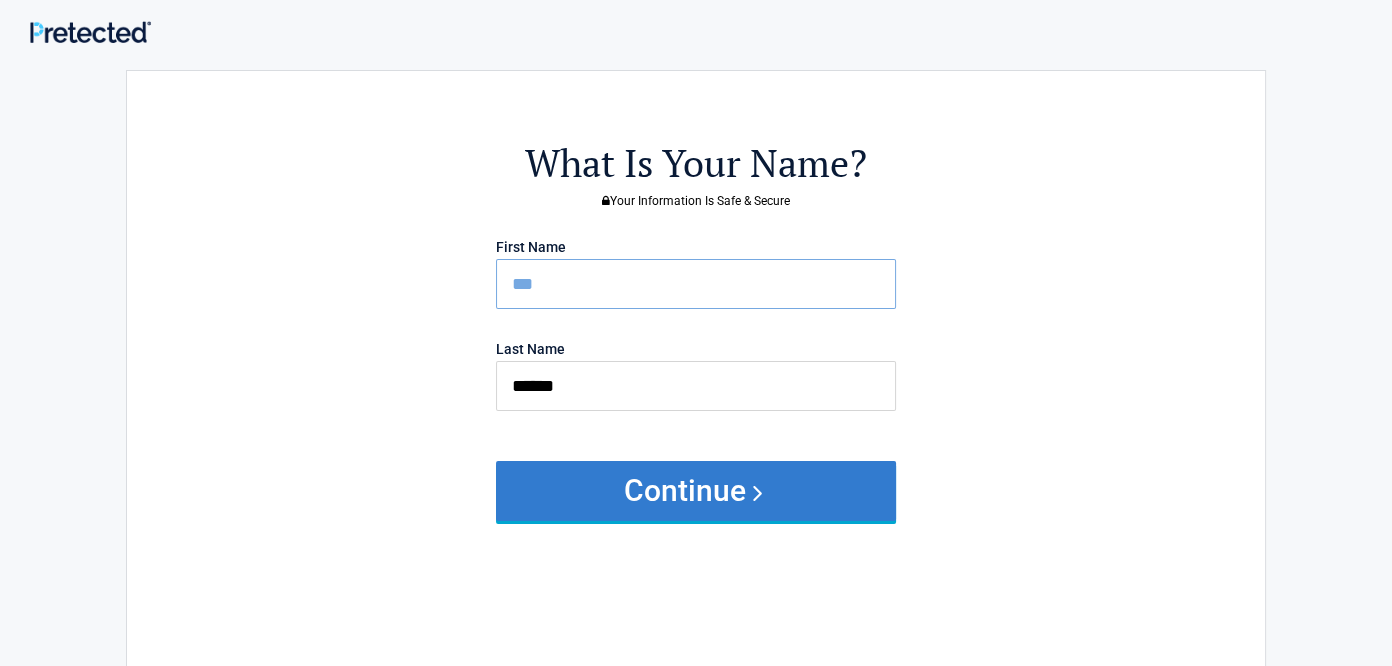 click on "Continue" at bounding box center [696, 491] 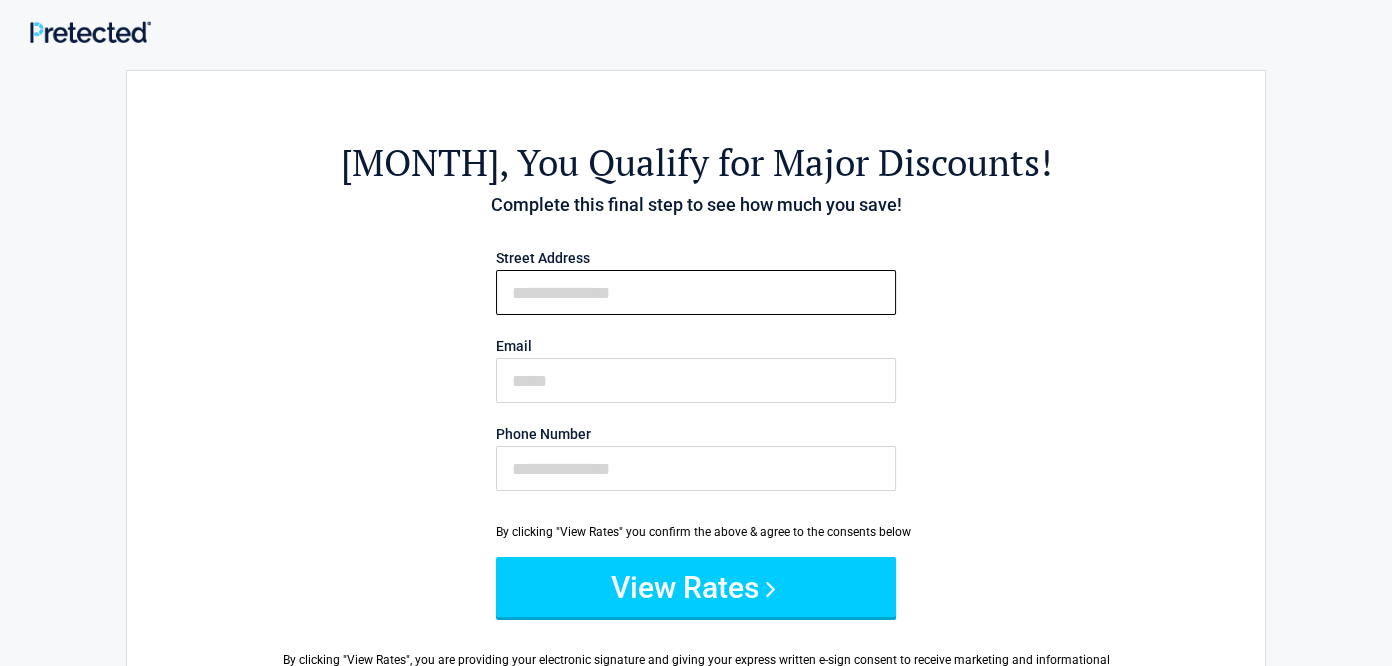 click on "First Name" at bounding box center [696, 292] 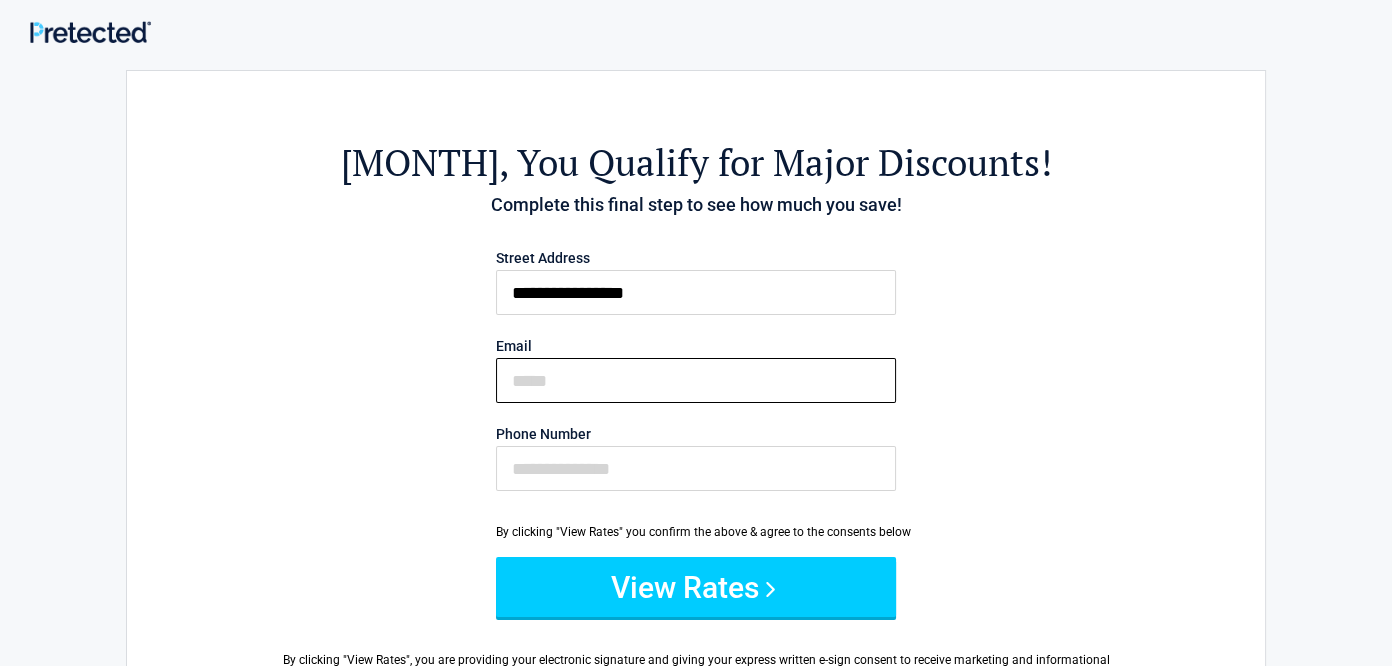type on "**********" 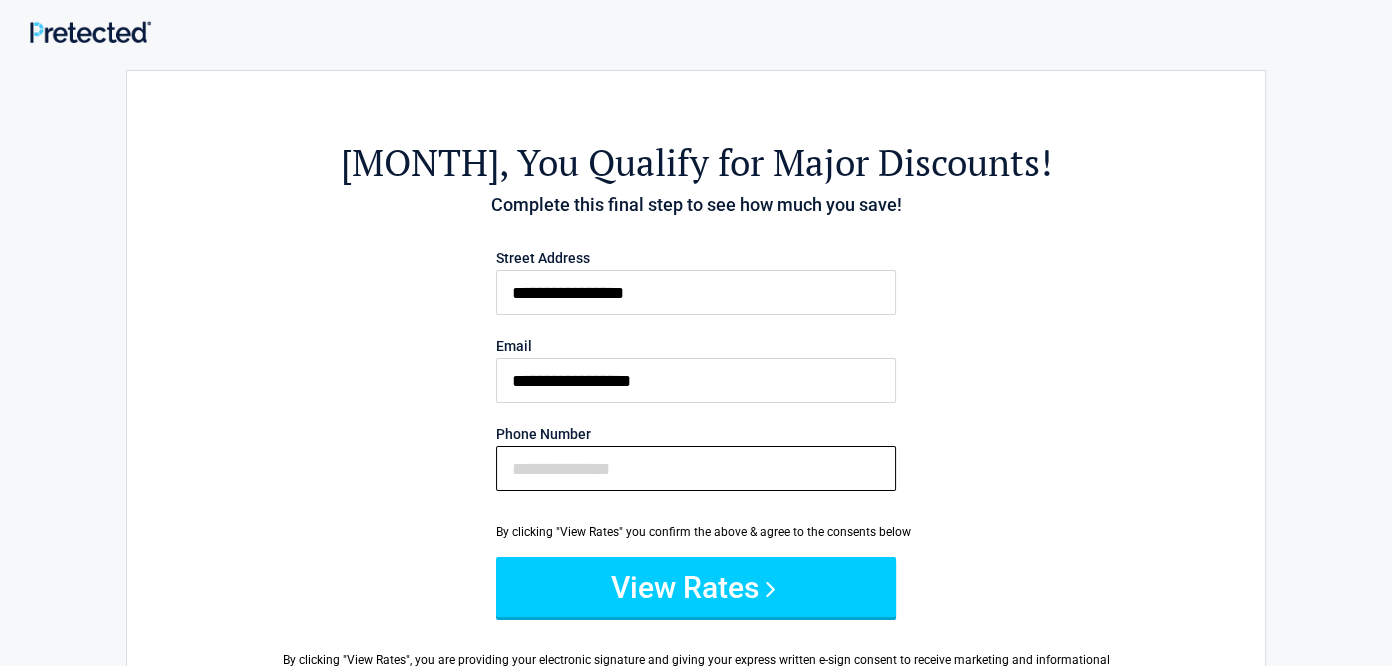 type on "**********" 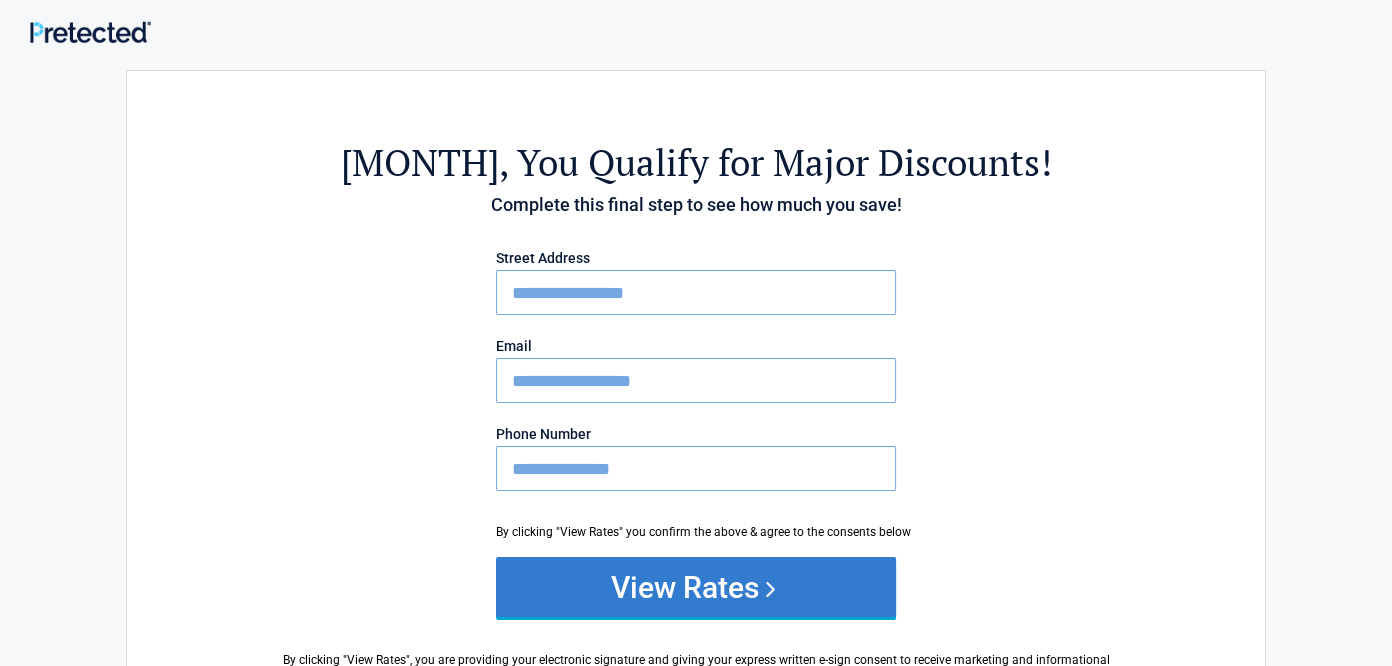 click on "View Rates" at bounding box center [696, 587] 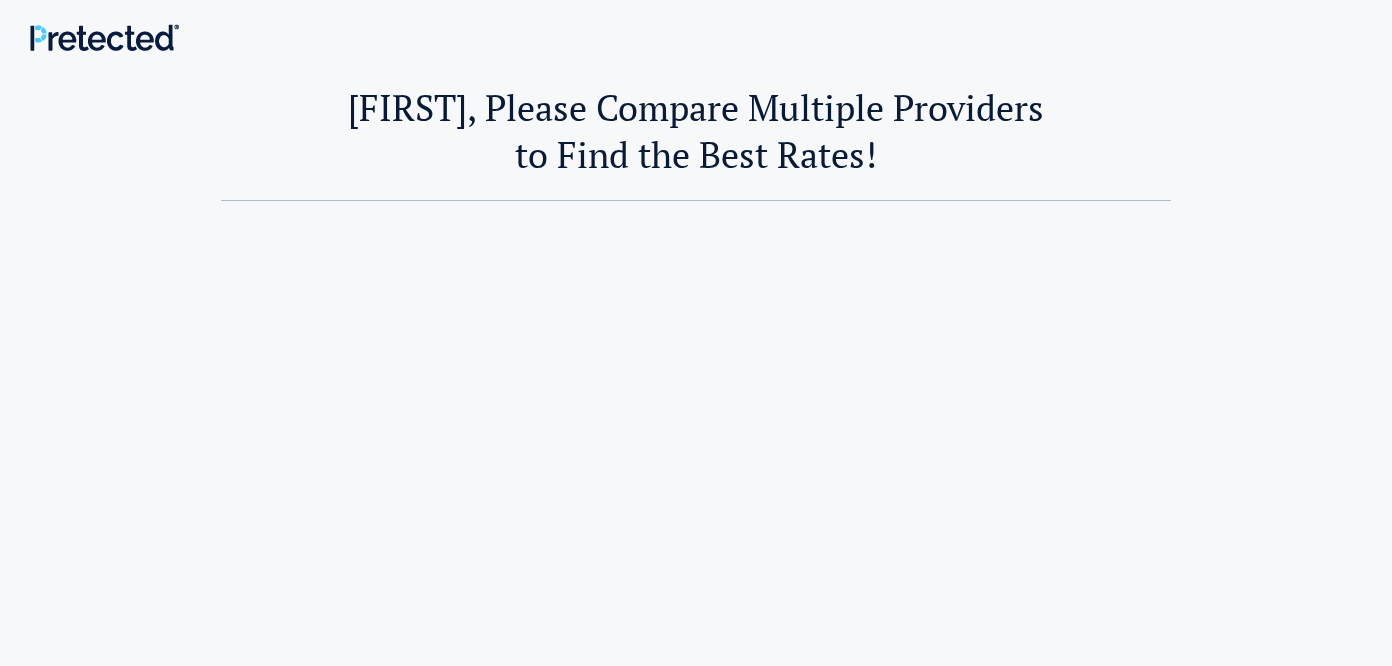 scroll, scrollTop: 0, scrollLeft: 0, axis: both 